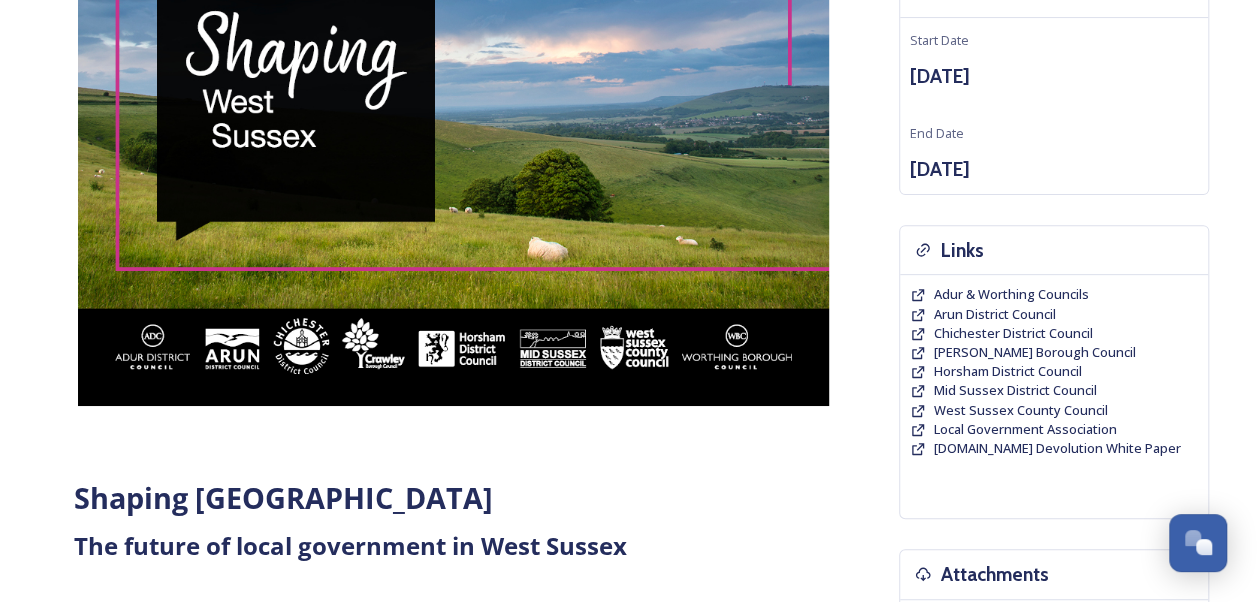 scroll, scrollTop: 0, scrollLeft: 0, axis: both 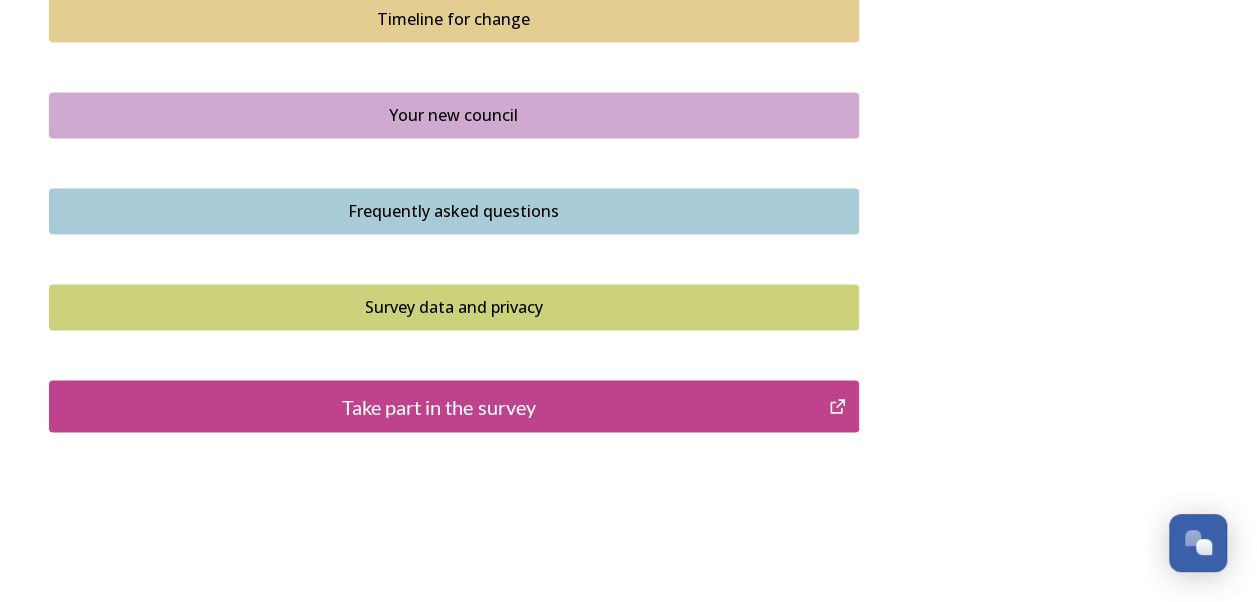 click on "Take part in the survey" at bounding box center [439, 406] 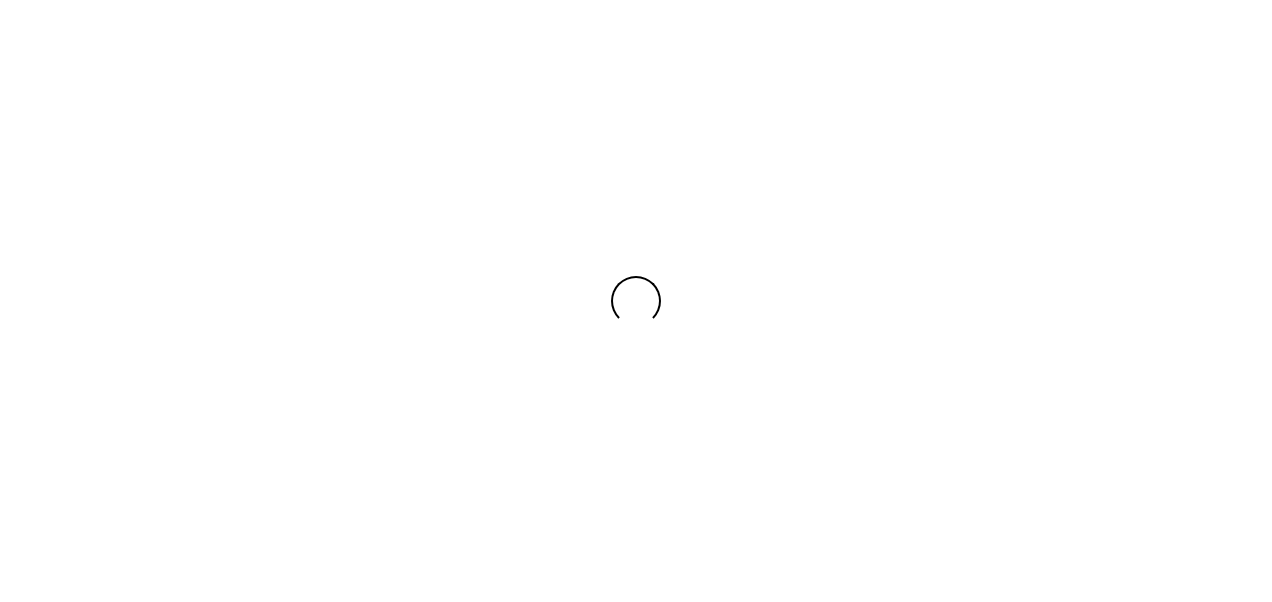 scroll, scrollTop: 0, scrollLeft: 0, axis: both 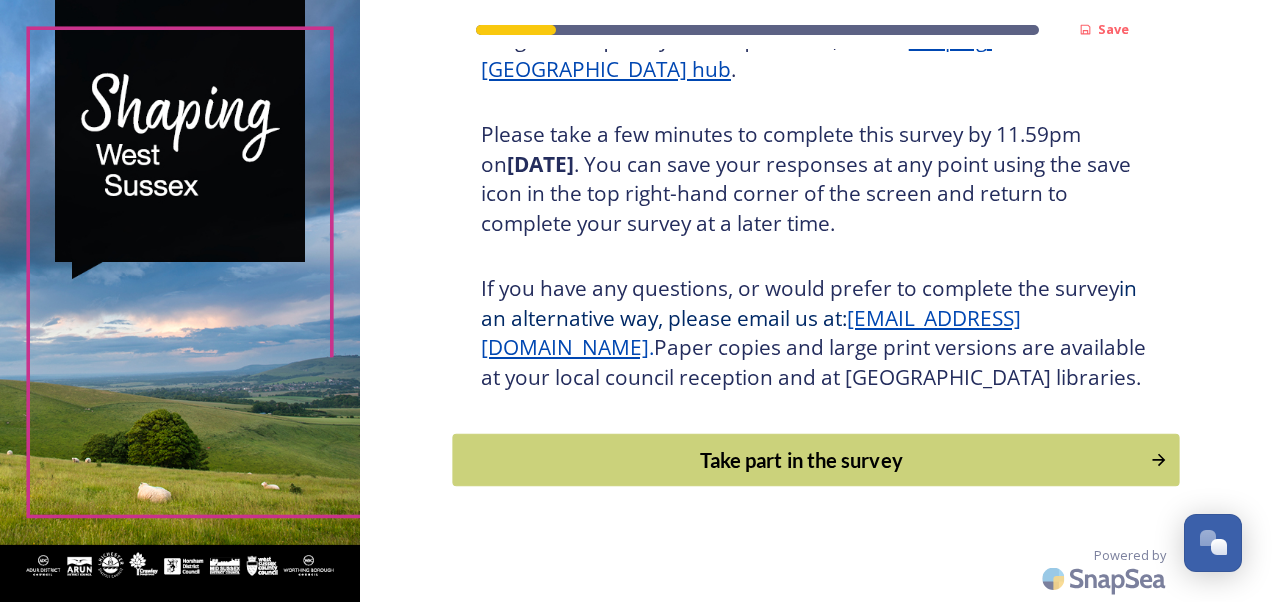click on "Take part in the survey" at bounding box center (801, 460) 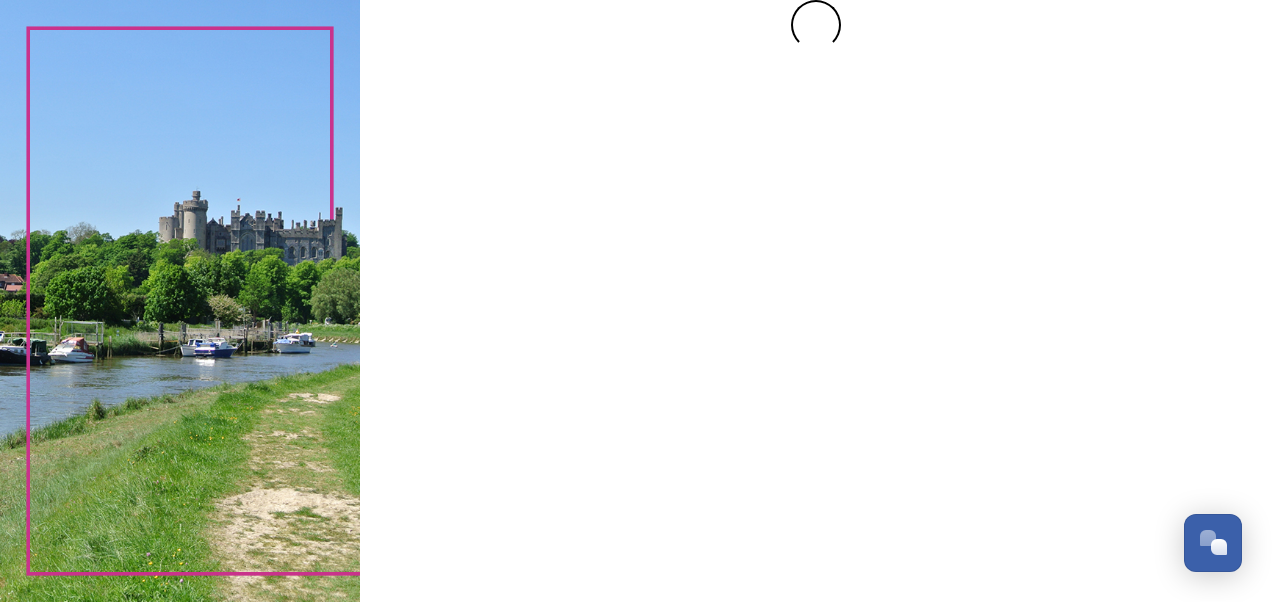 scroll, scrollTop: 0, scrollLeft: 0, axis: both 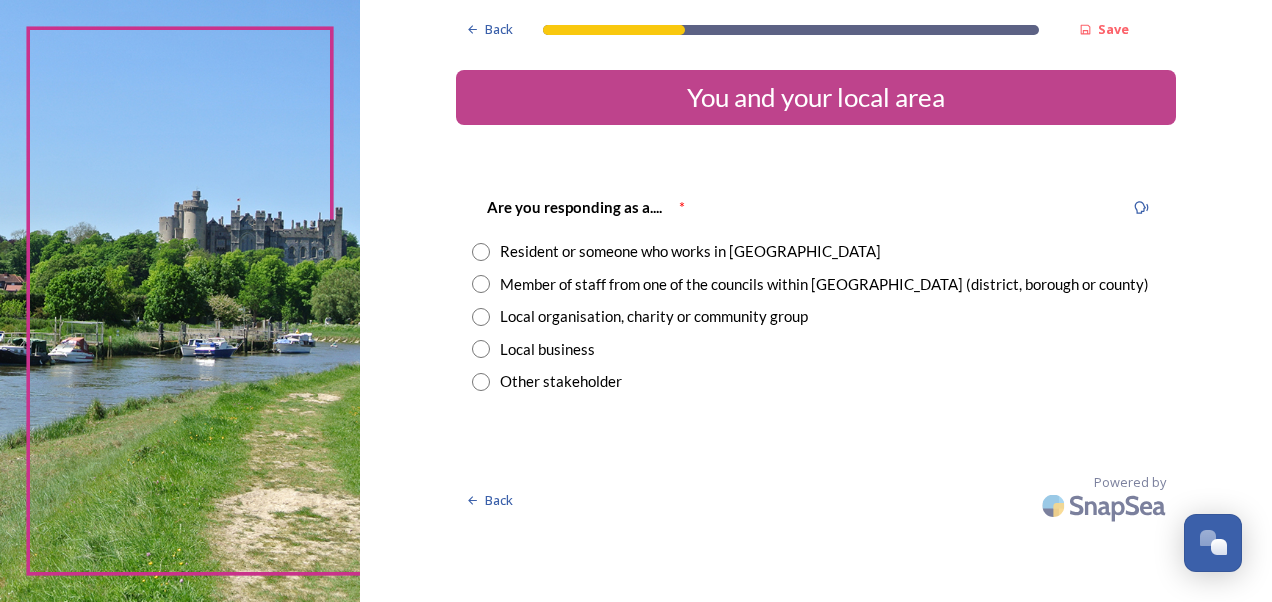 click at bounding box center (481, 252) 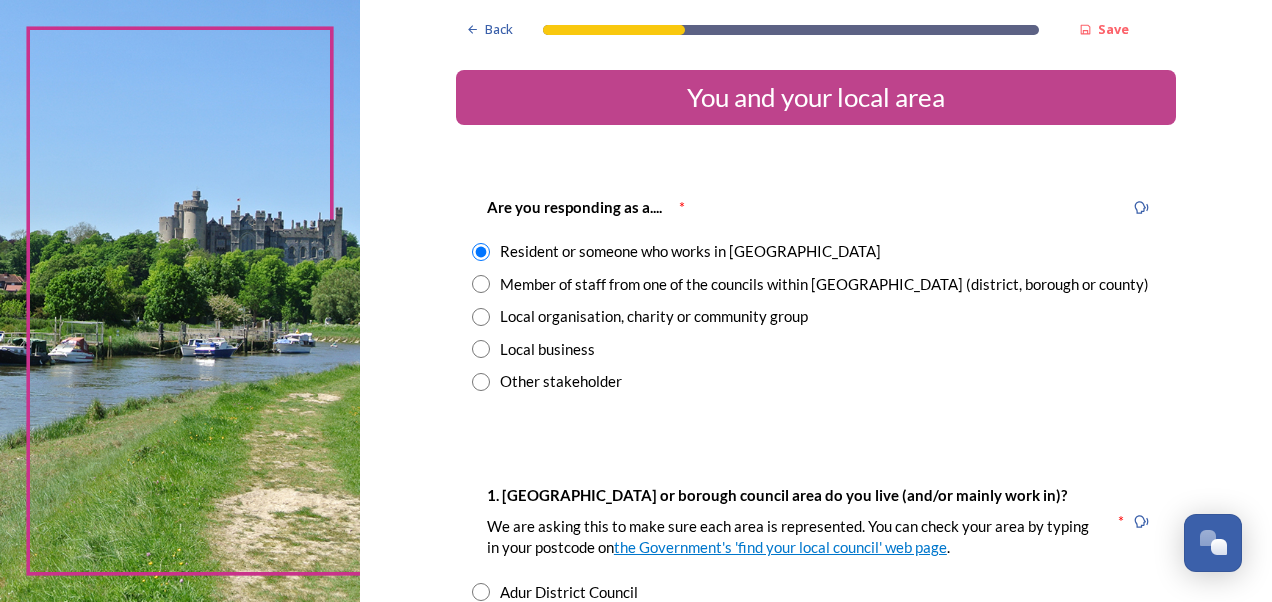click at bounding box center [481, 284] 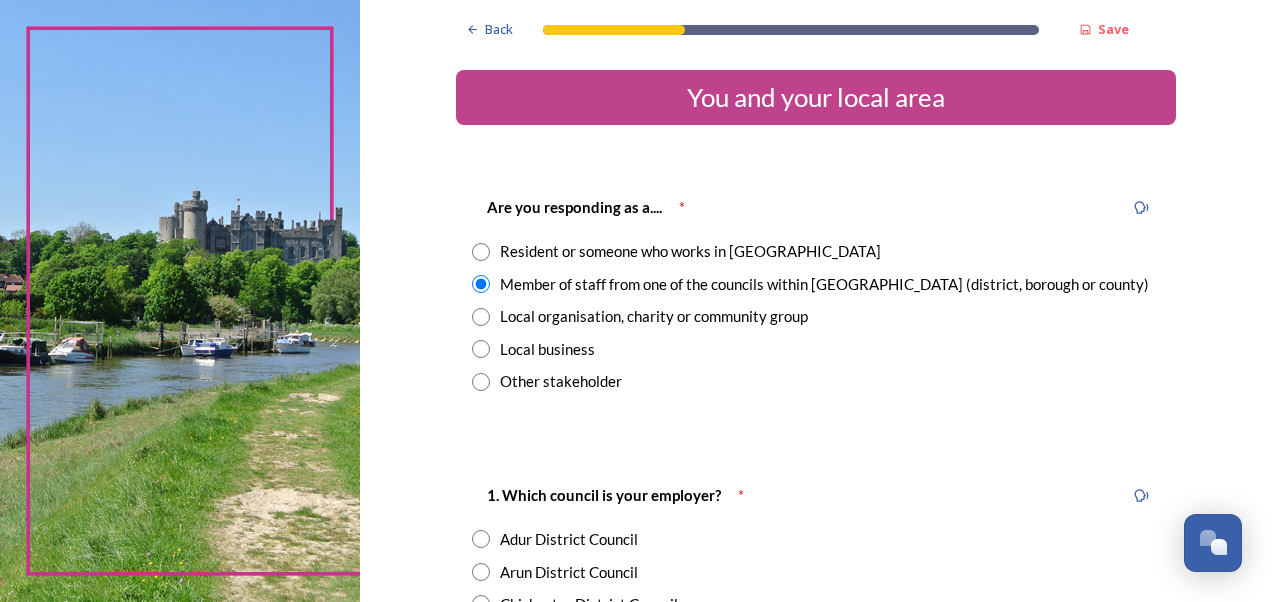 click at bounding box center [481, 252] 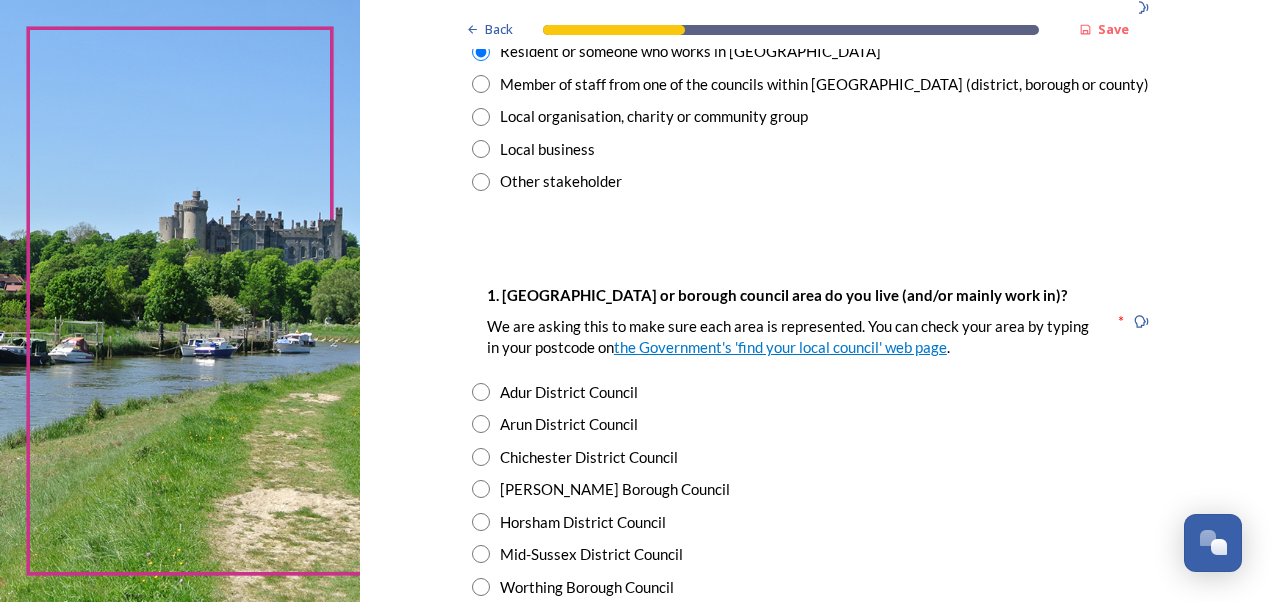 scroll, scrollTop: 300, scrollLeft: 0, axis: vertical 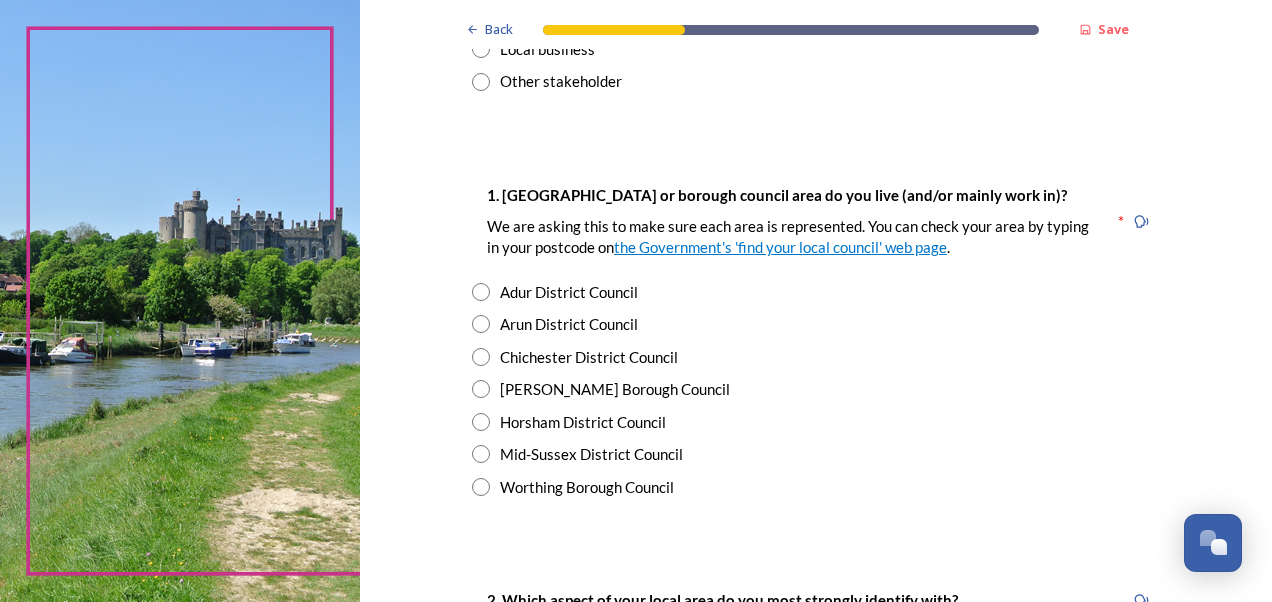 click at bounding box center [481, 389] 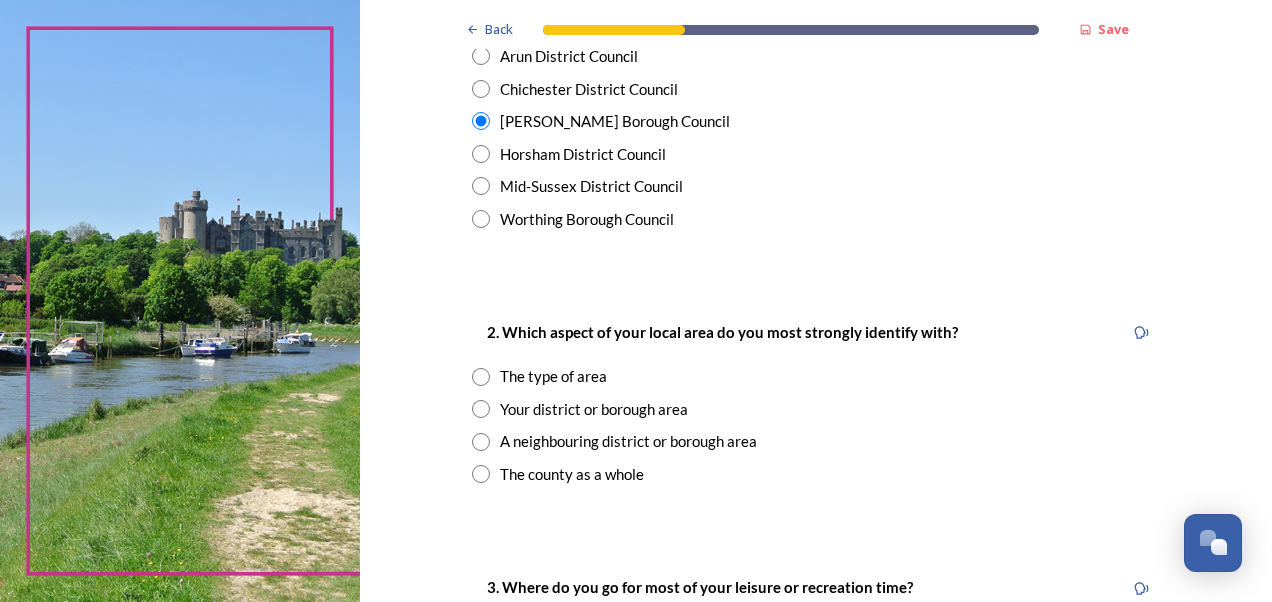 scroll, scrollTop: 600, scrollLeft: 0, axis: vertical 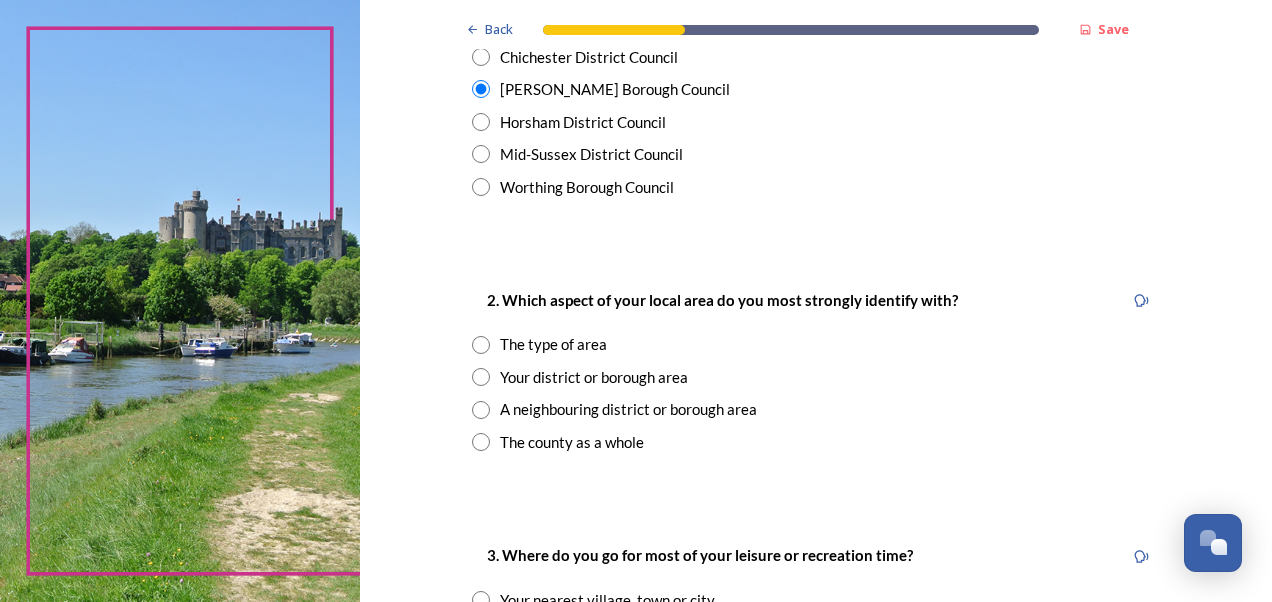 click at bounding box center (481, 442) 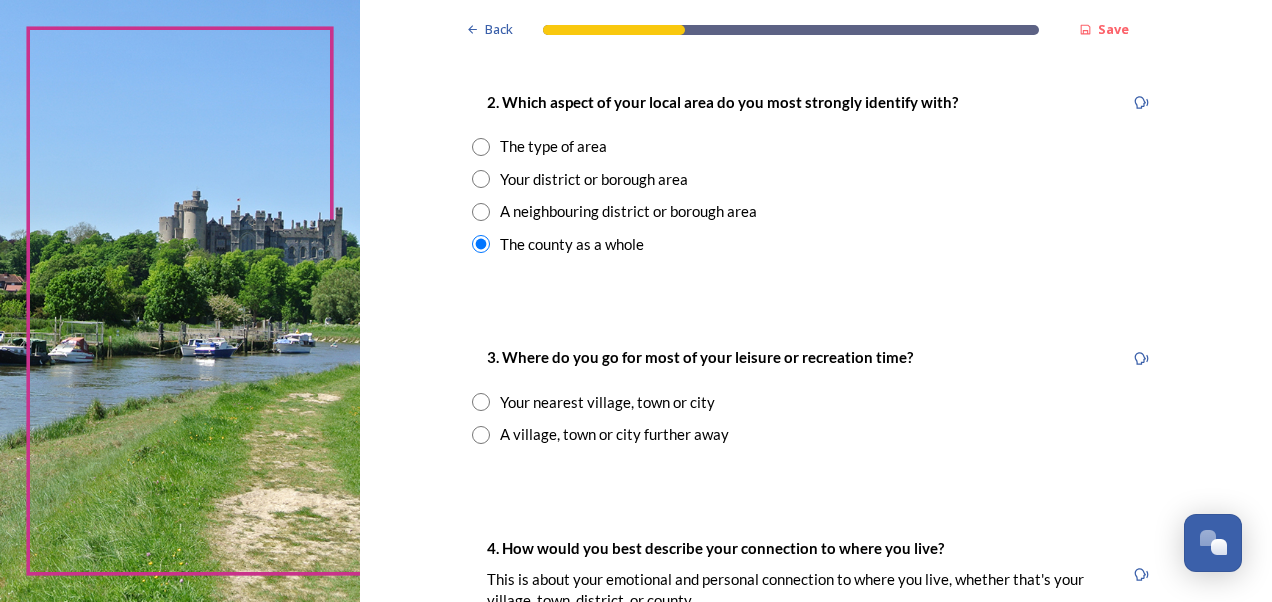 scroll, scrollTop: 800, scrollLeft: 0, axis: vertical 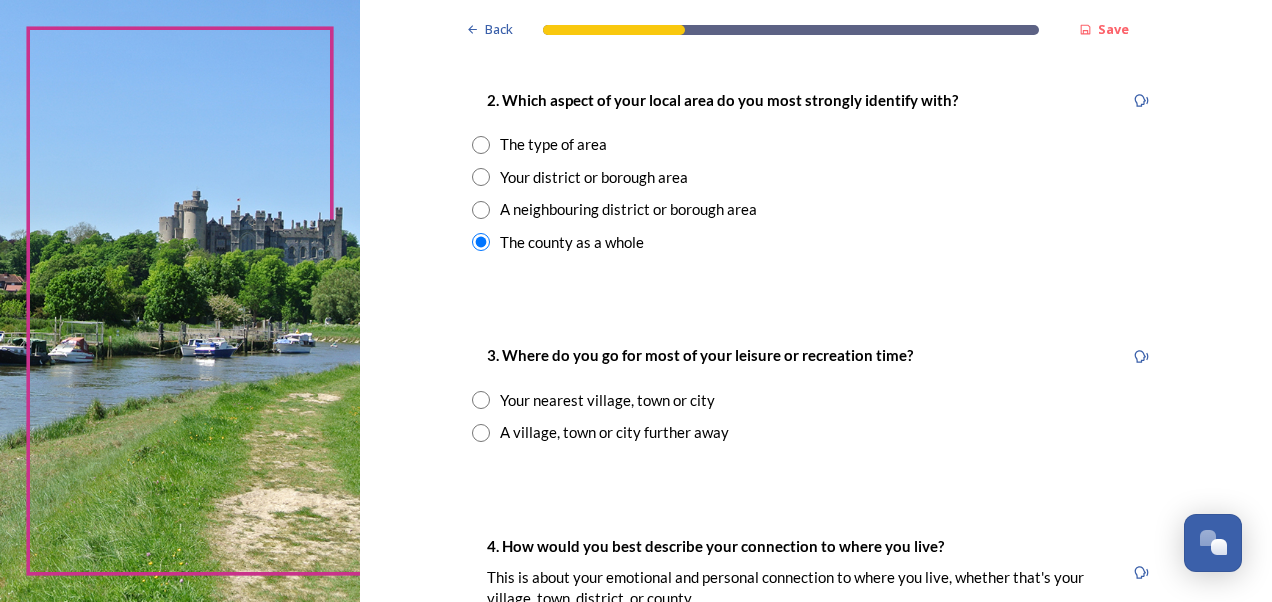 click at bounding box center [481, 433] 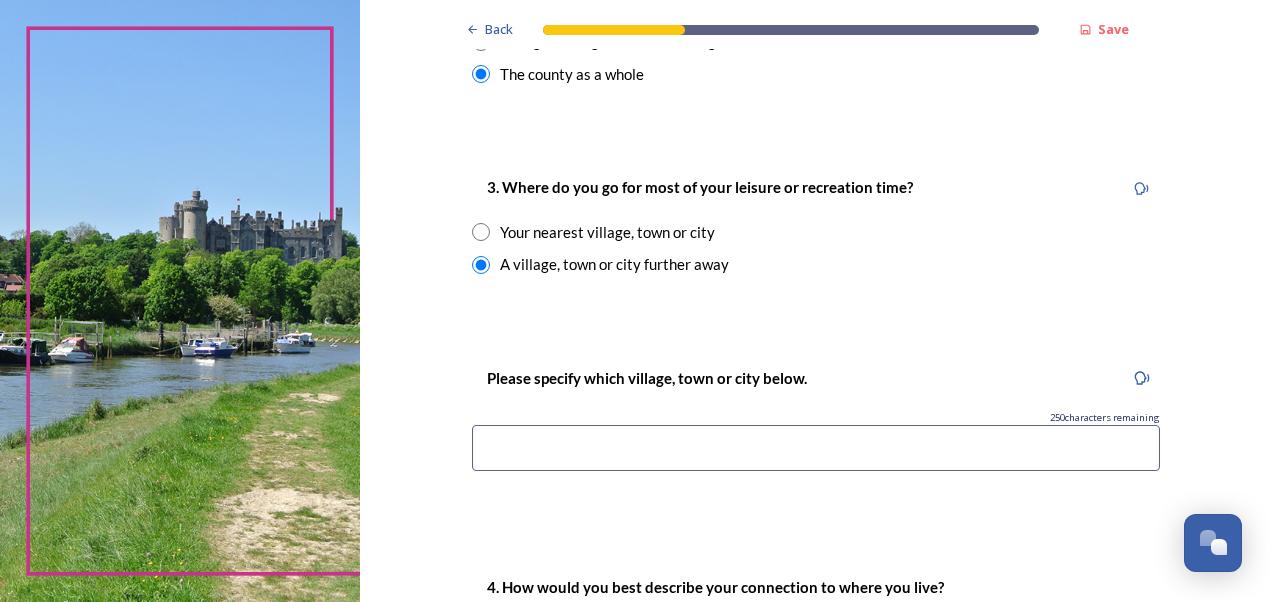scroll, scrollTop: 1000, scrollLeft: 0, axis: vertical 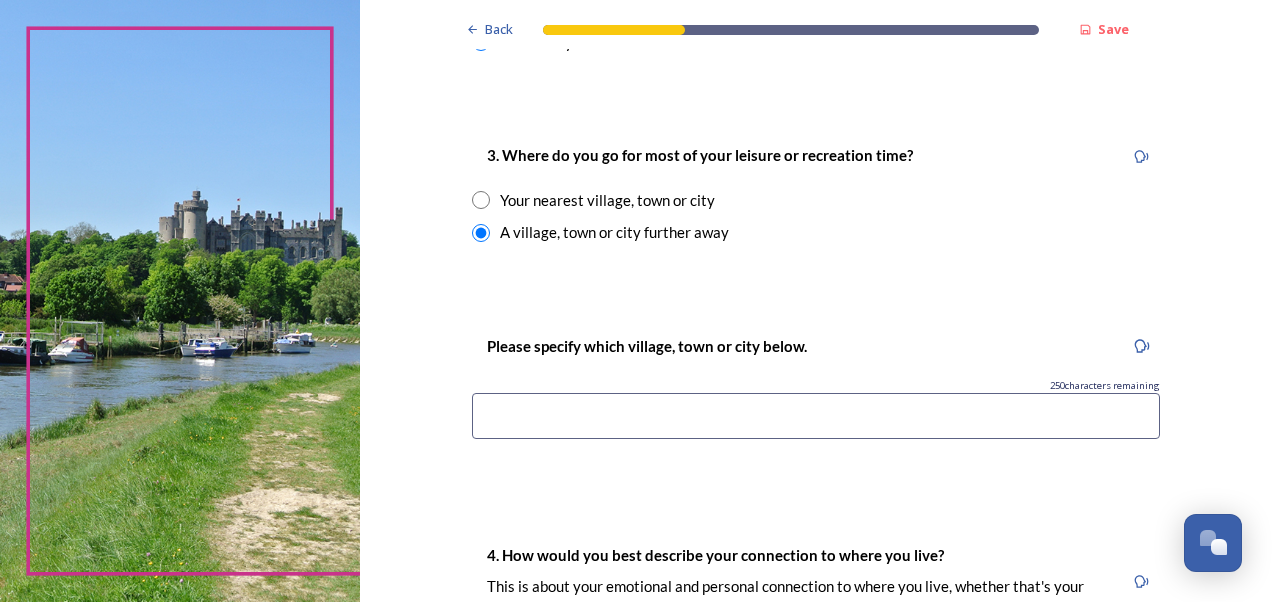 click at bounding box center (481, 200) 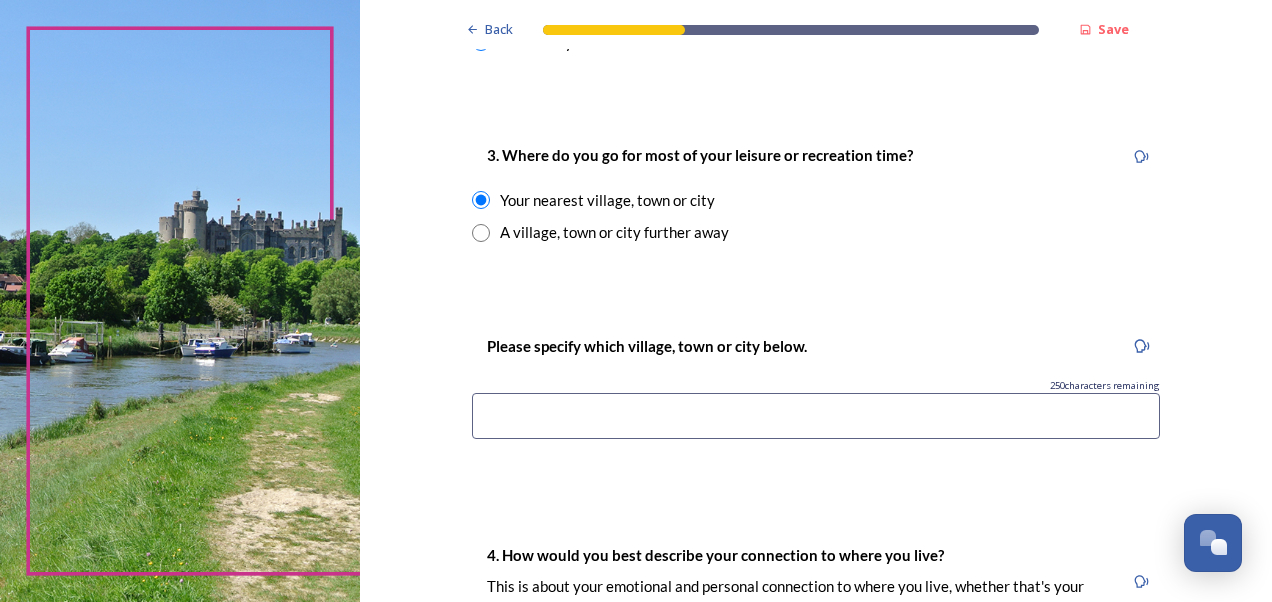 click on "Back Save You and your local area Are you responding as a.... * Resident or someone who works in [GEOGRAPHIC_DATA] Member of staff from one of the councils within [GEOGRAPHIC_DATA] (district, borough or county) Local organisation, charity or community group Local business Other stakeholder 1. [GEOGRAPHIC_DATA] or borough council area do you live (and/or mainly work in)? We are asking this to make sure each area is represented. You can check your area by typing in your postcode on  the Government's 'find your local council' web page . * Adur District Council Arun District Council Chichester District Council [PERSON_NAME] Borough Council Horsham District Council Mid-Sussex District Council Worthing Borough Council 2. Which aspect of your local area do you most strongly identify with? The type of area Your district or borough area A neighbouring district or borough area The county as a whole 3. Where do you go for most of your leisure or recreation time? Your nearest village, town or city A village, town or city further away 250" at bounding box center (816, 282) 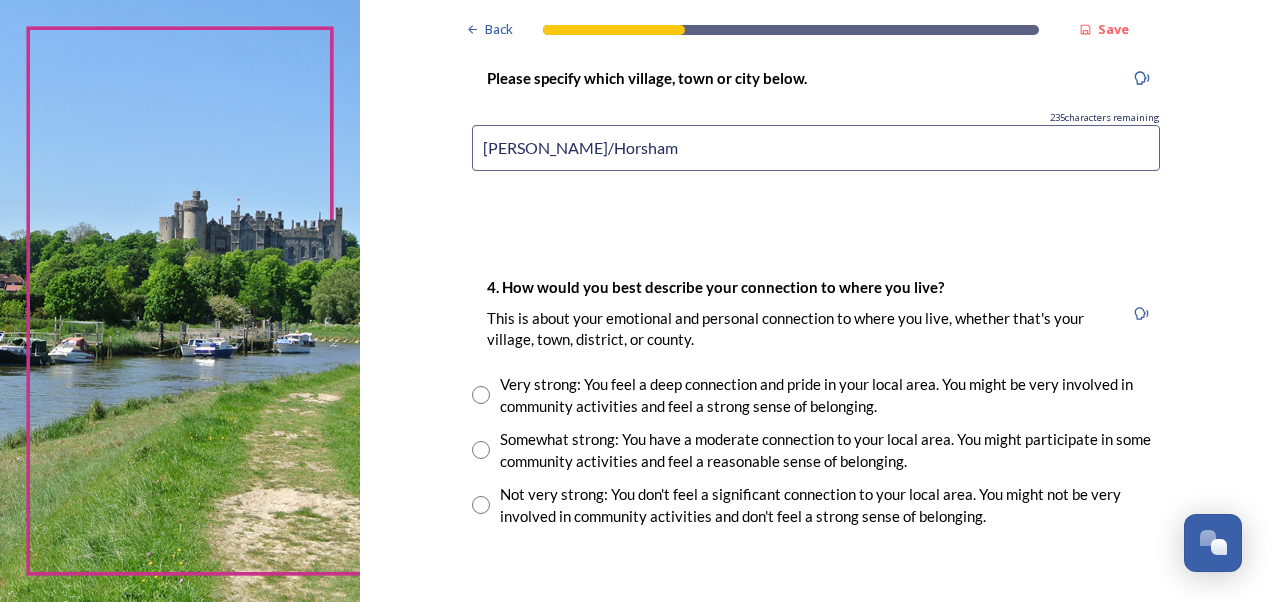 scroll, scrollTop: 1300, scrollLeft: 0, axis: vertical 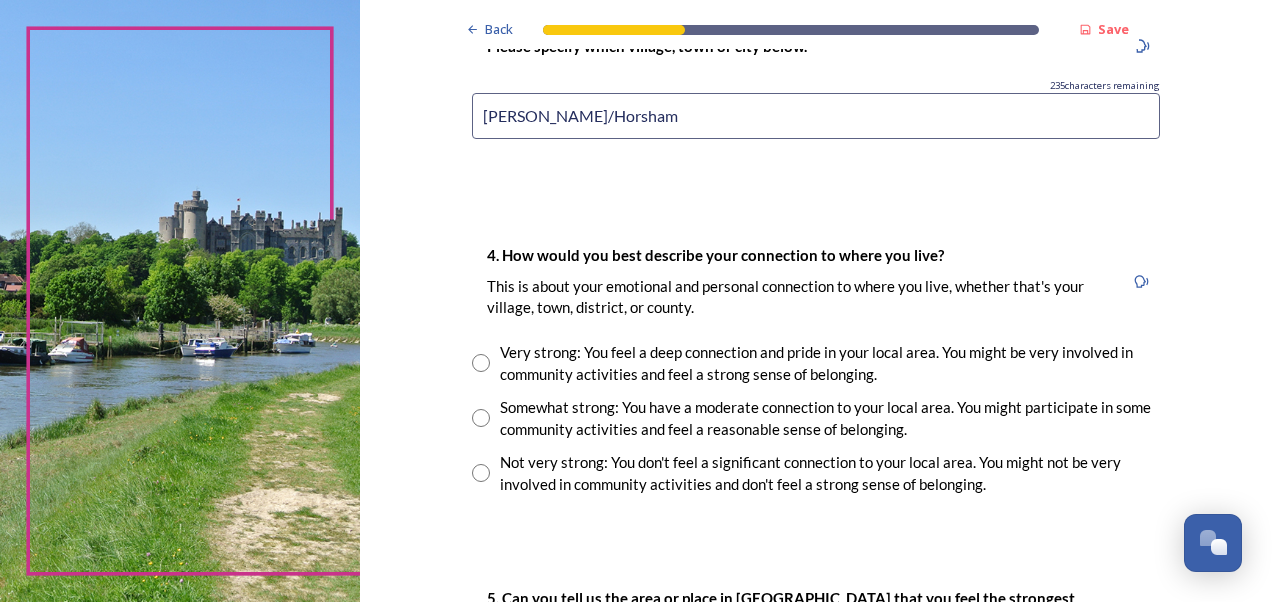 type on "[PERSON_NAME]/Horsham" 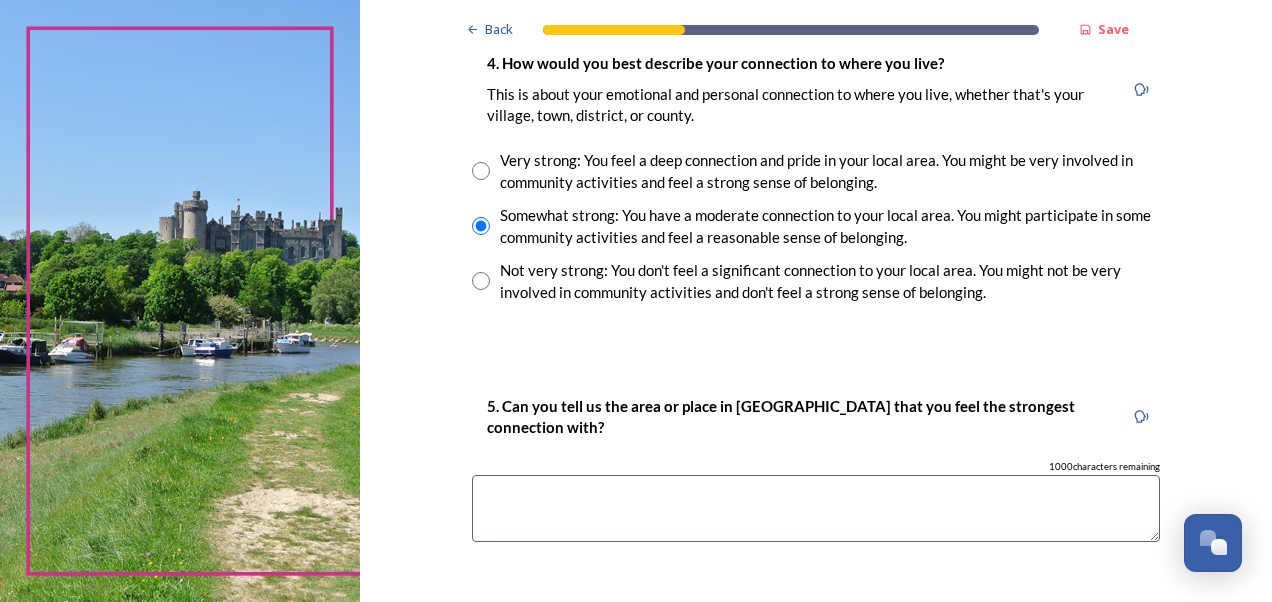 scroll, scrollTop: 1500, scrollLeft: 0, axis: vertical 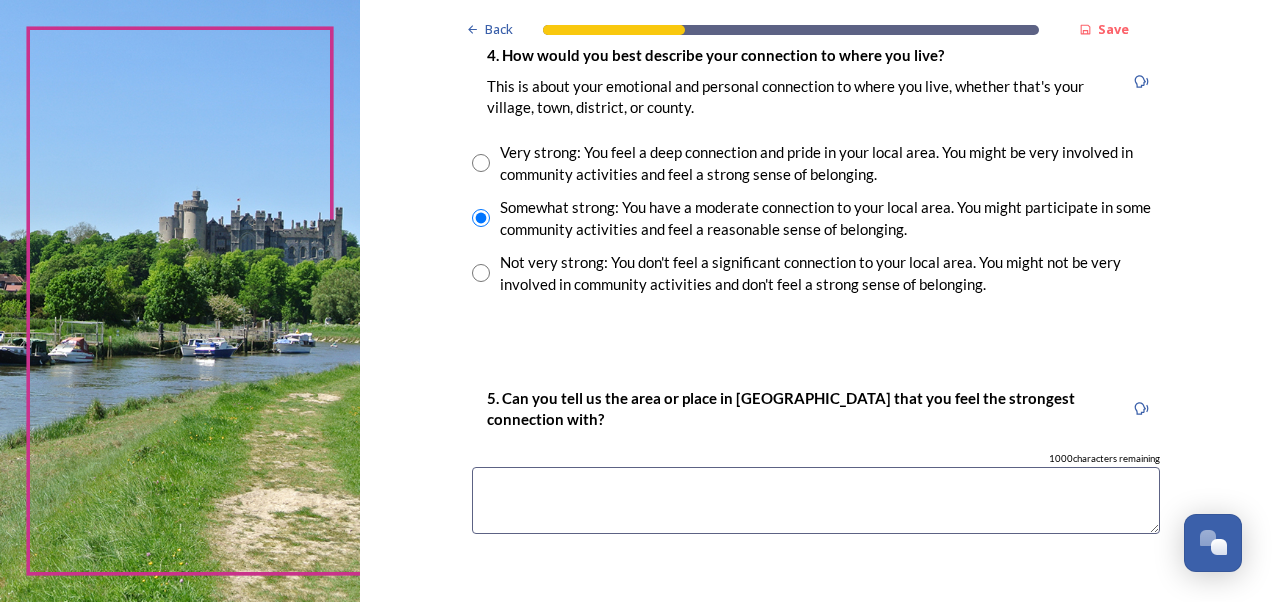 click at bounding box center (816, 500) 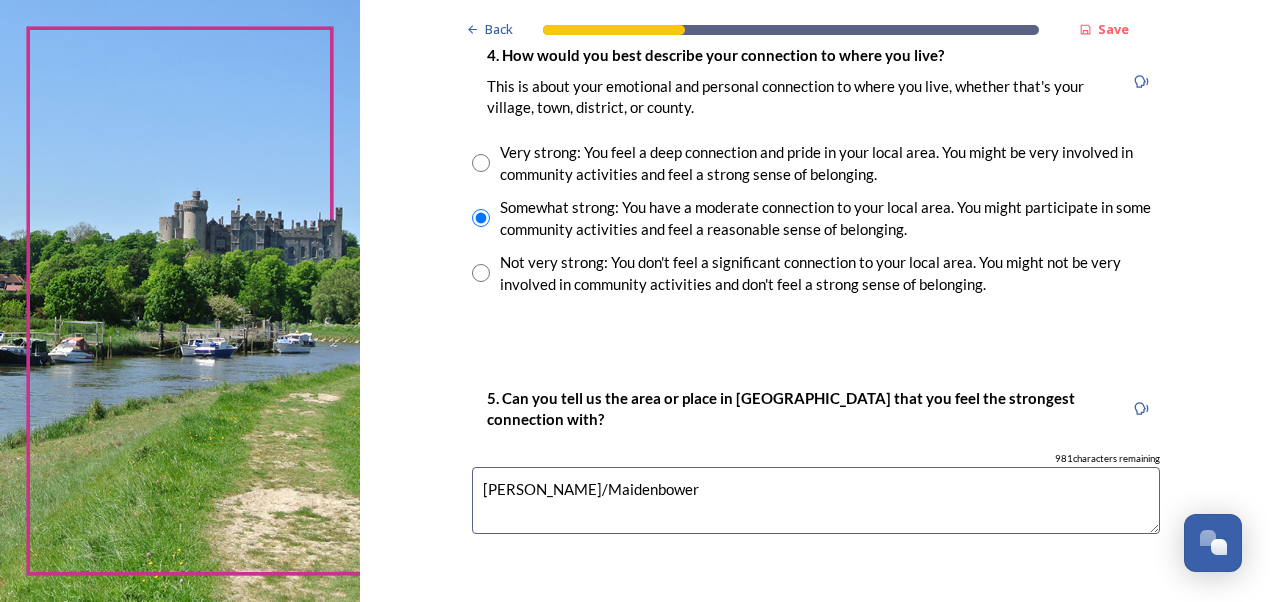 click on "[PERSON_NAME]/Maidenbower" at bounding box center (816, 500) 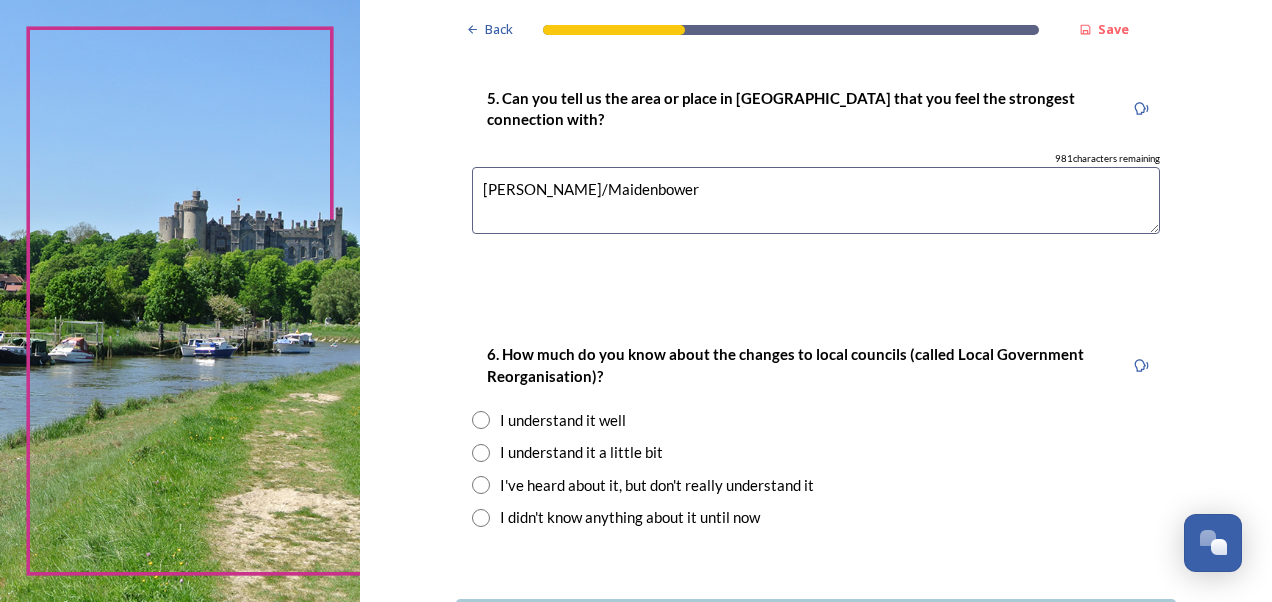 type on "[PERSON_NAME]/Maidenbower" 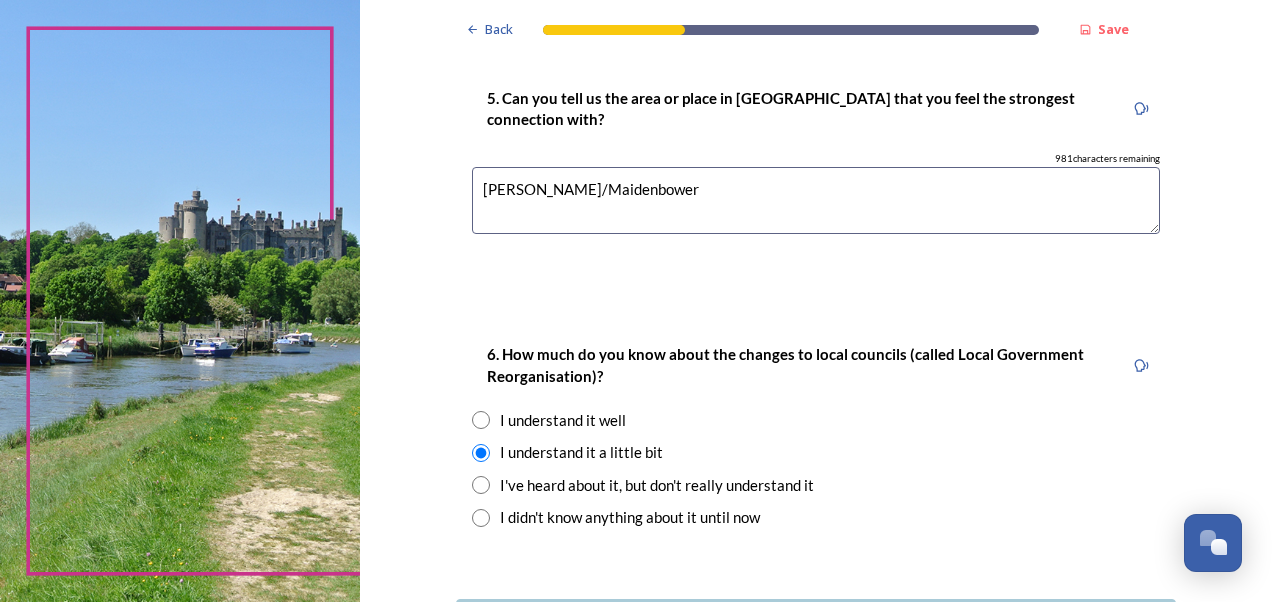 scroll, scrollTop: 1960, scrollLeft: 0, axis: vertical 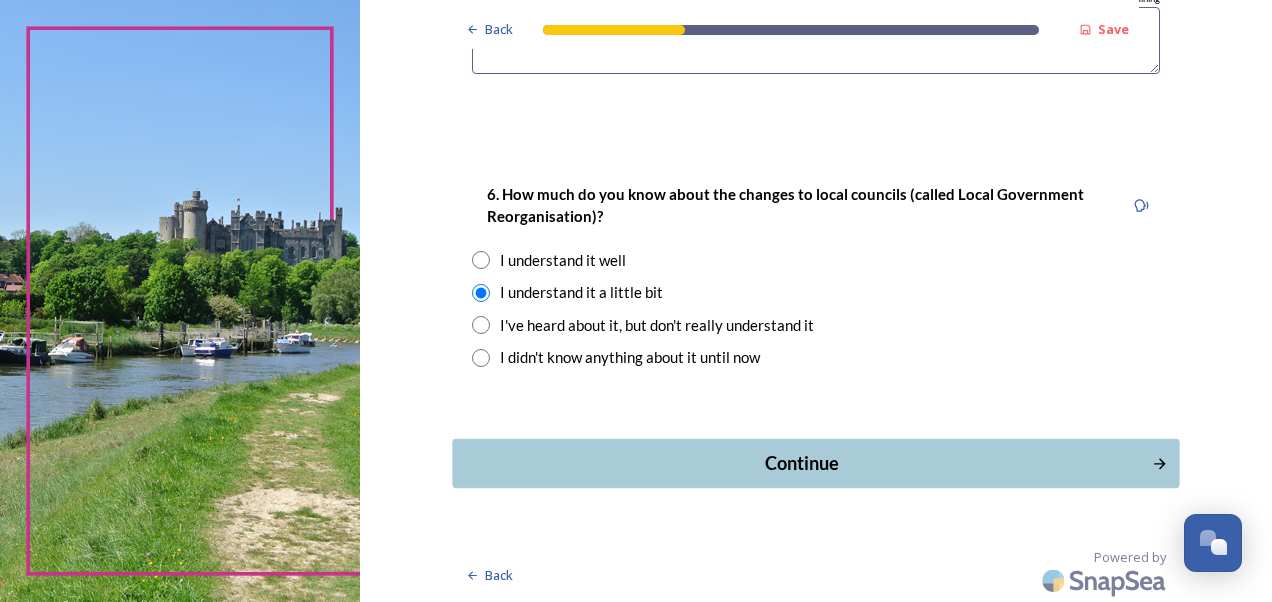 click on "Continue" at bounding box center (801, 463) 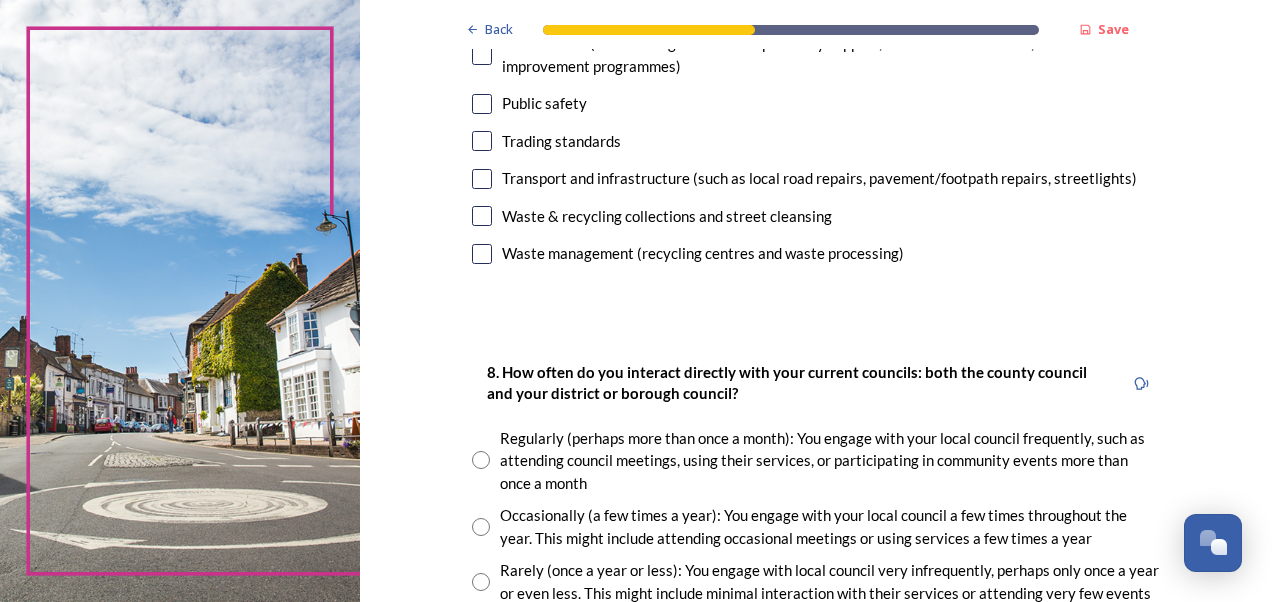 scroll, scrollTop: 800, scrollLeft: 0, axis: vertical 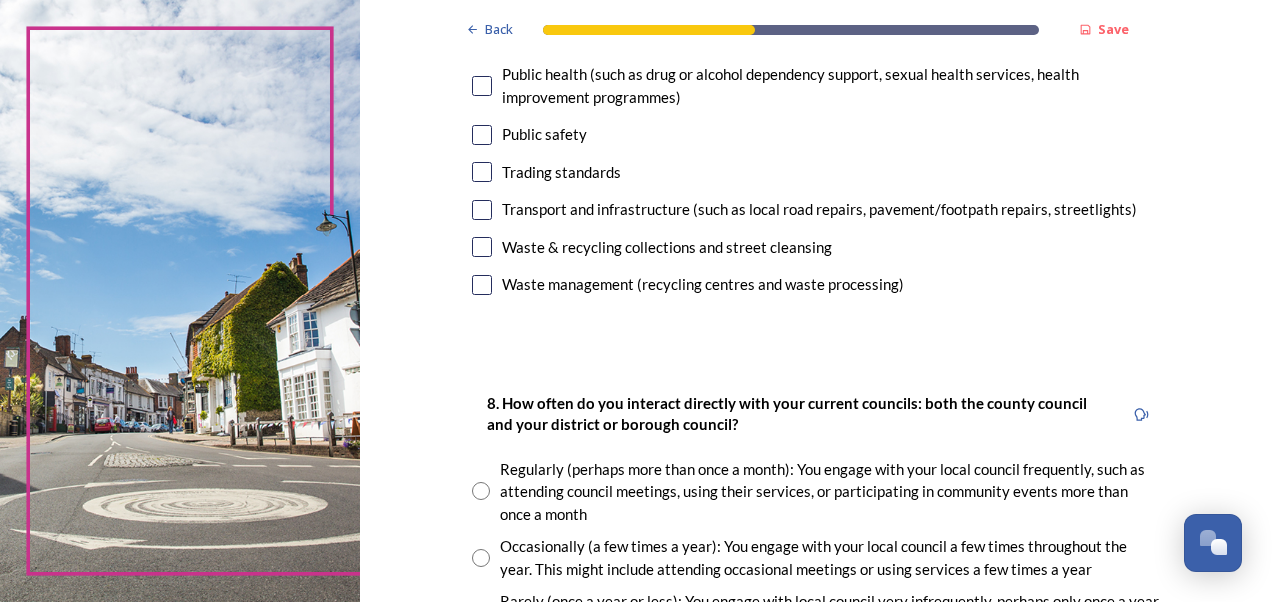 click at bounding box center [482, 247] 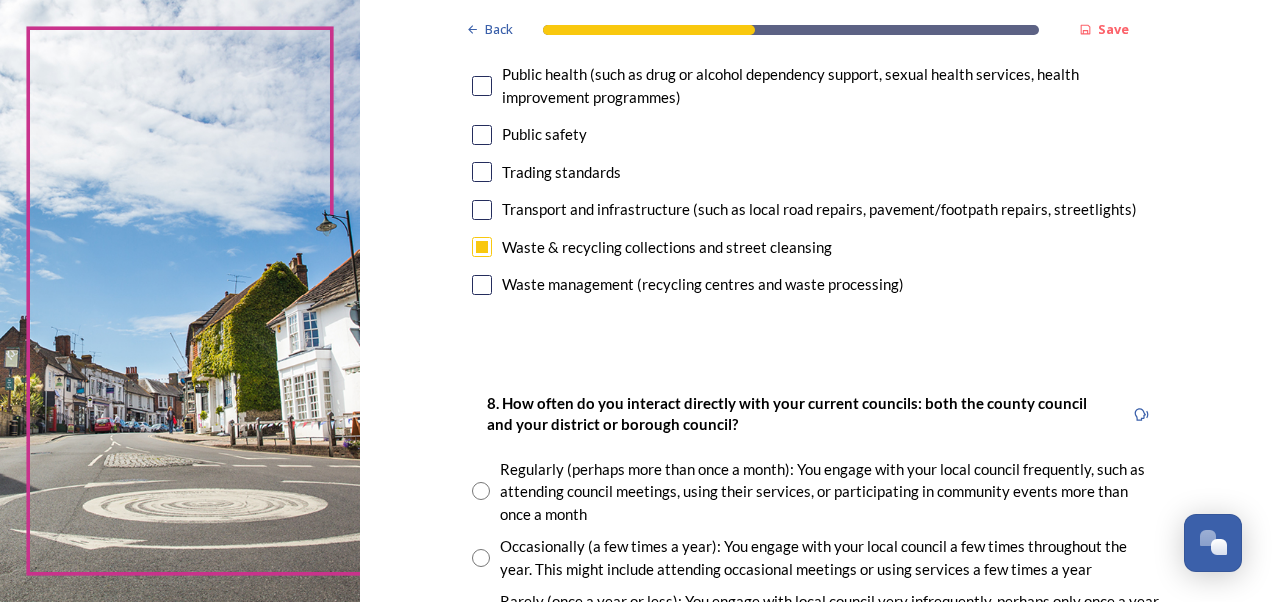 click at bounding box center [482, 210] 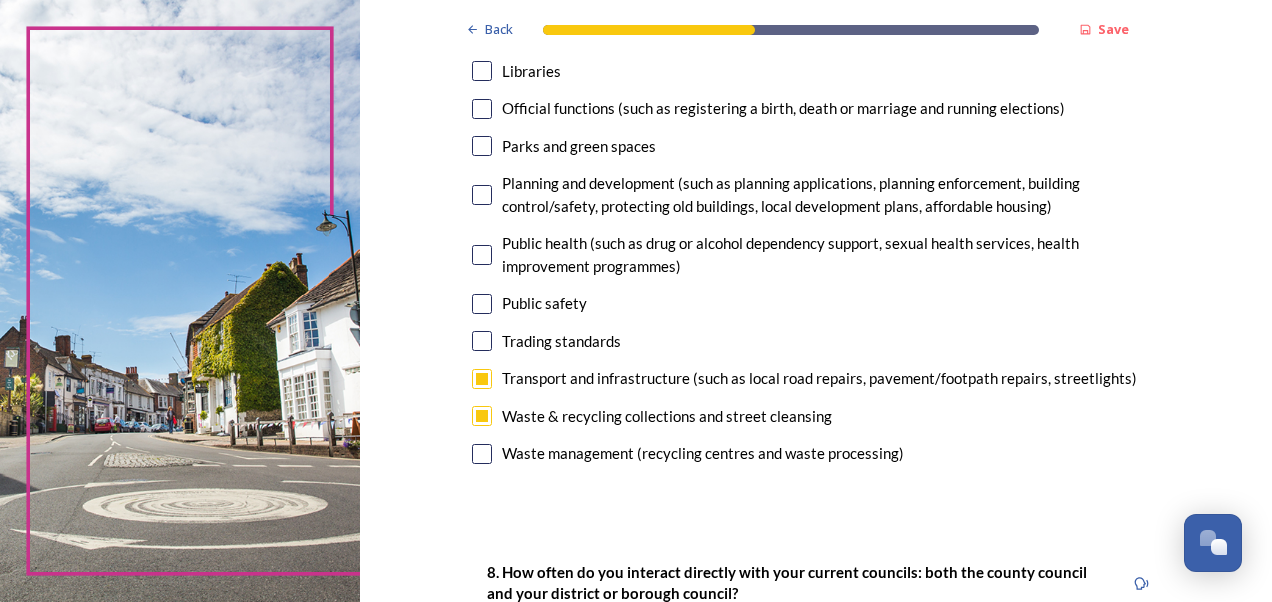 scroll, scrollTop: 600, scrollLeft: 0, axis: vertical 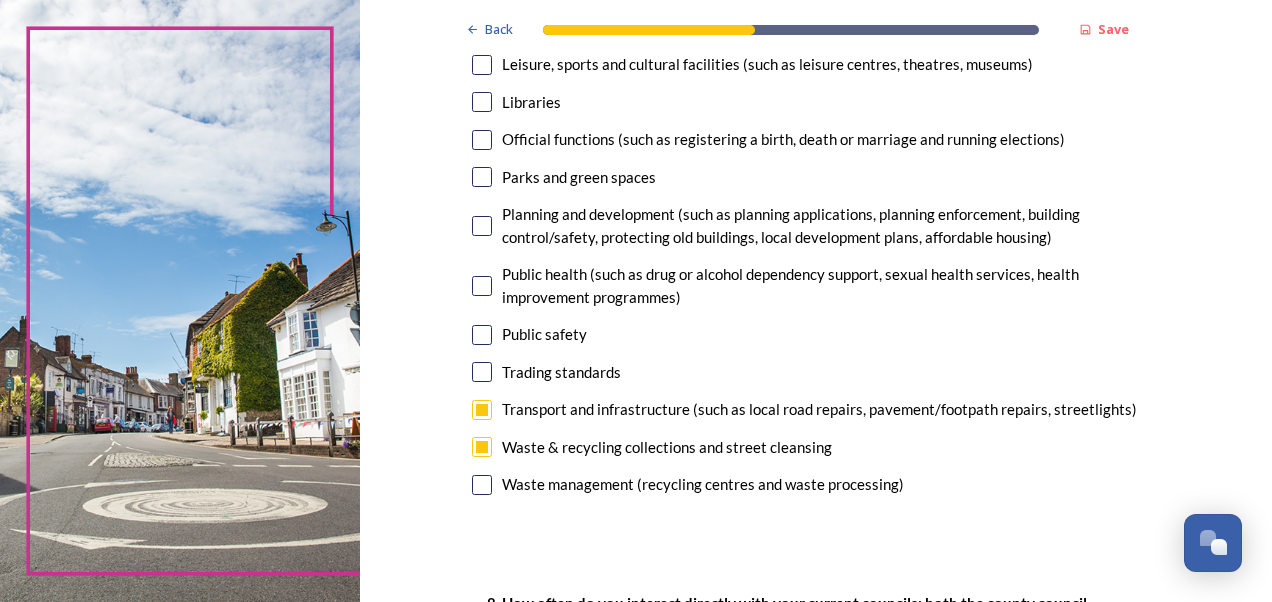 click at bounding box center (482, 335) 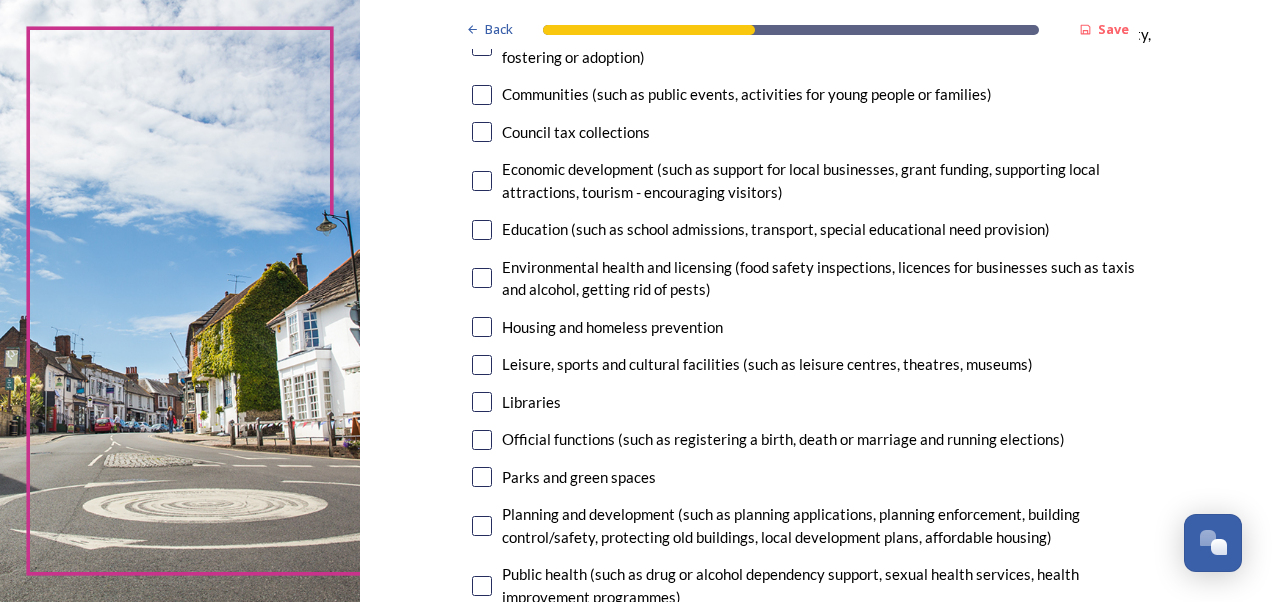 scroll, scrollTop: 200, scrollLeft: 0, axis: vertical 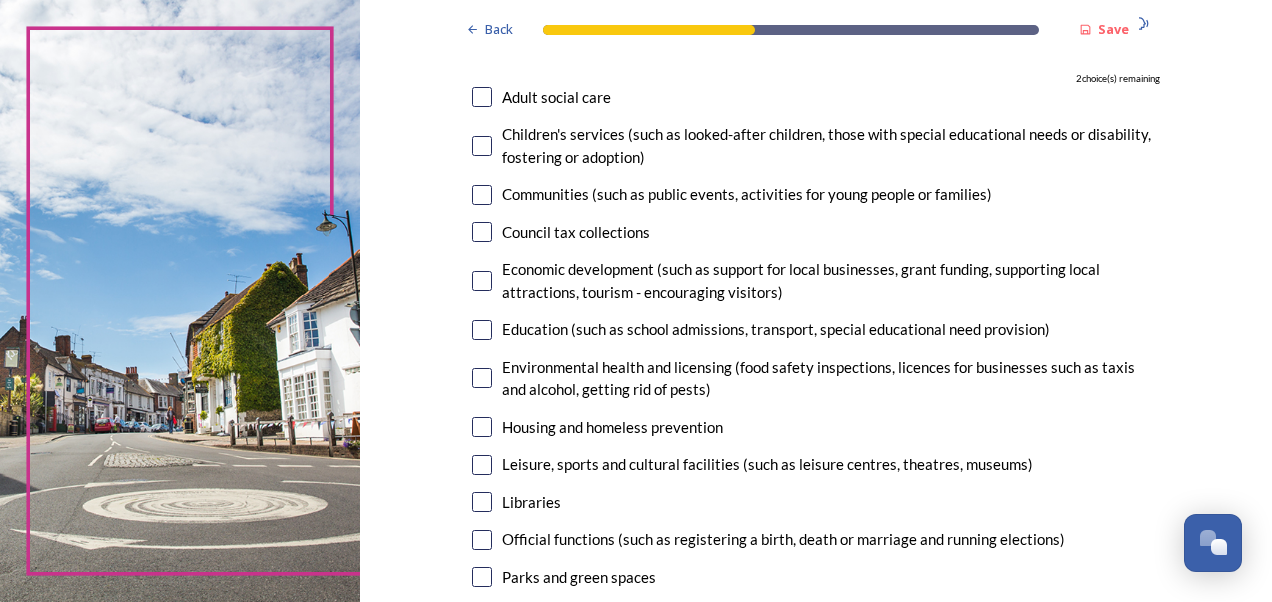 click at bounding box center (482, 281) 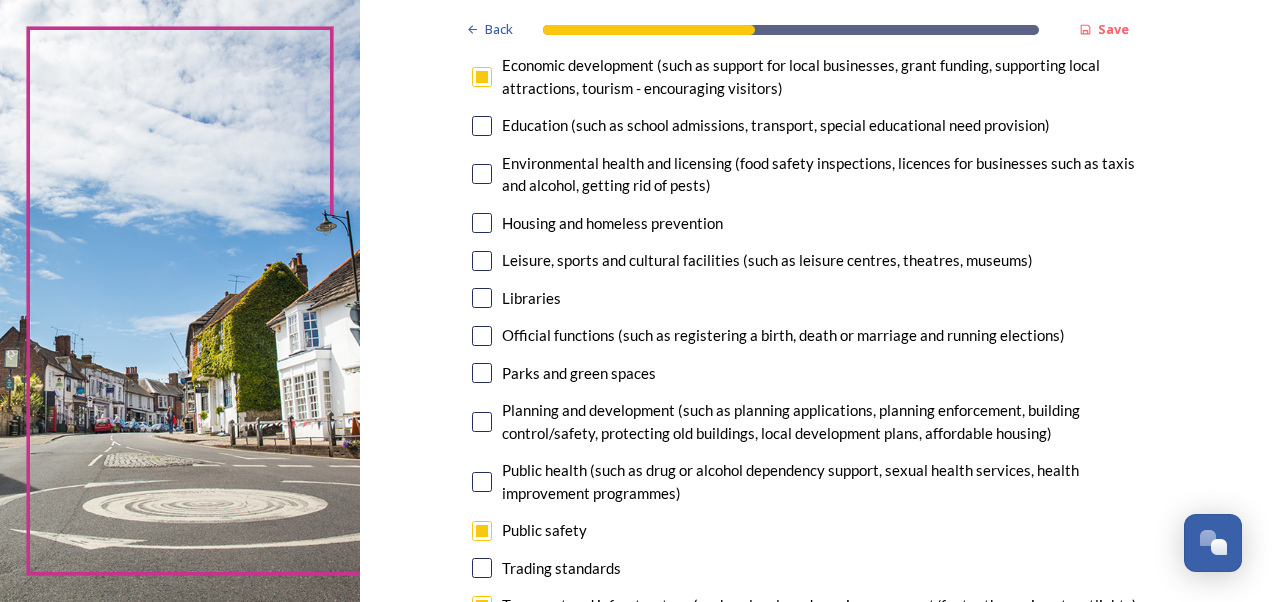 scroll, scrollTop: 400, scrollLeft: 0, axis: vertical 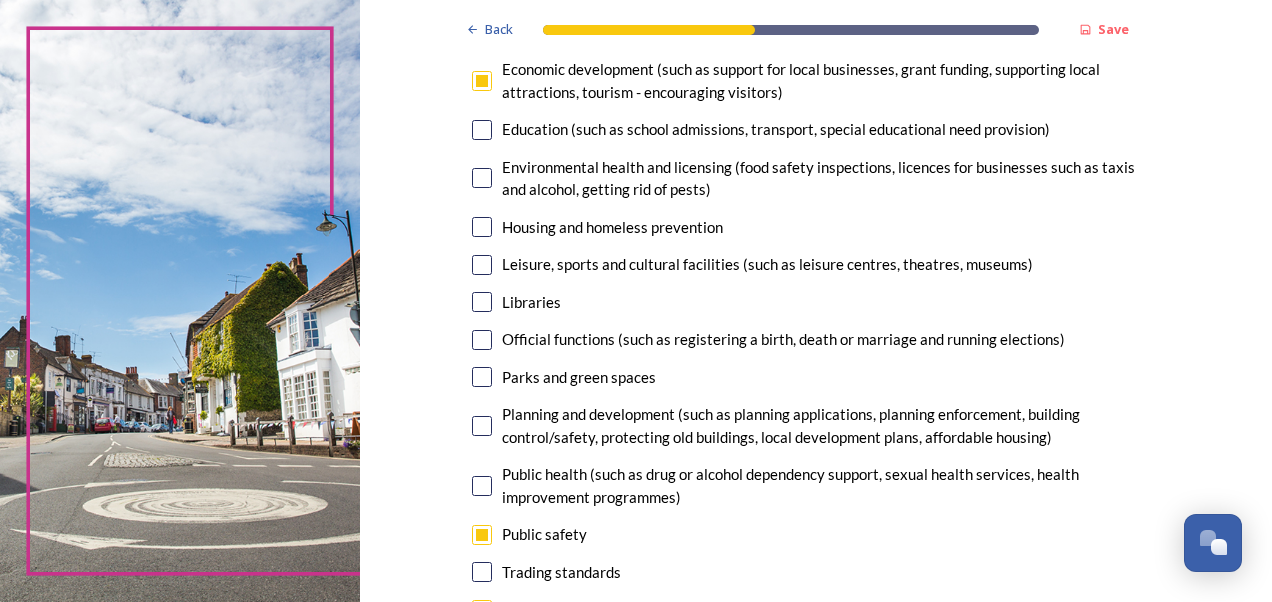 click at bounding box center [482, 265] 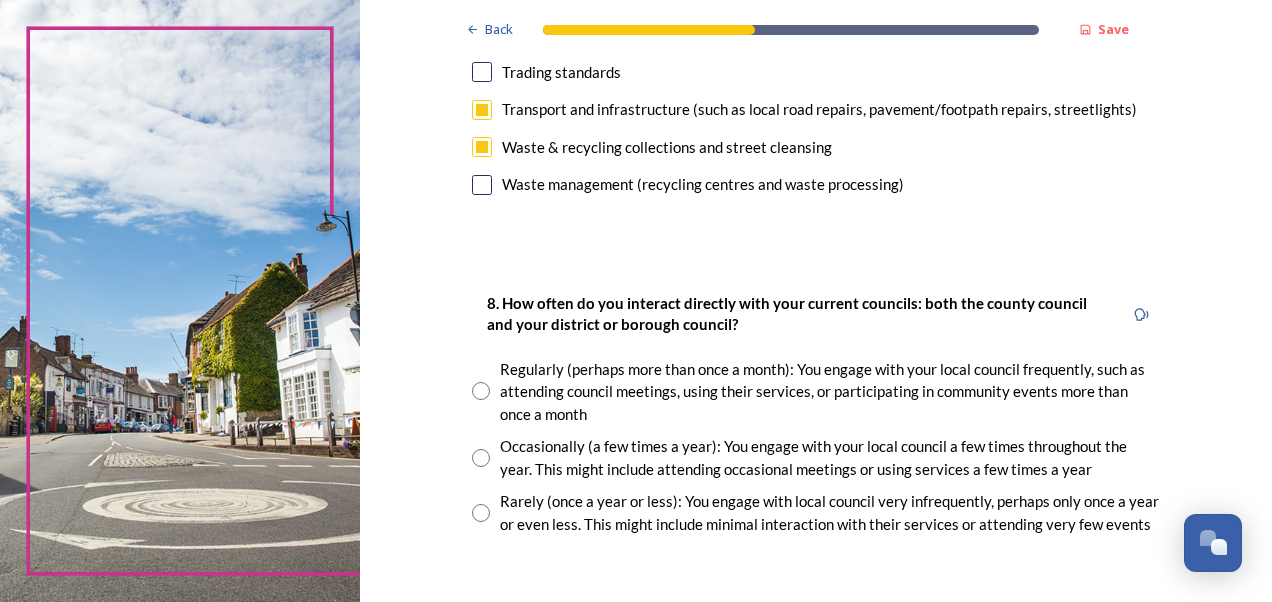 scroll, scrollTop: 1000, scrollLeft: 0, axis: vertical 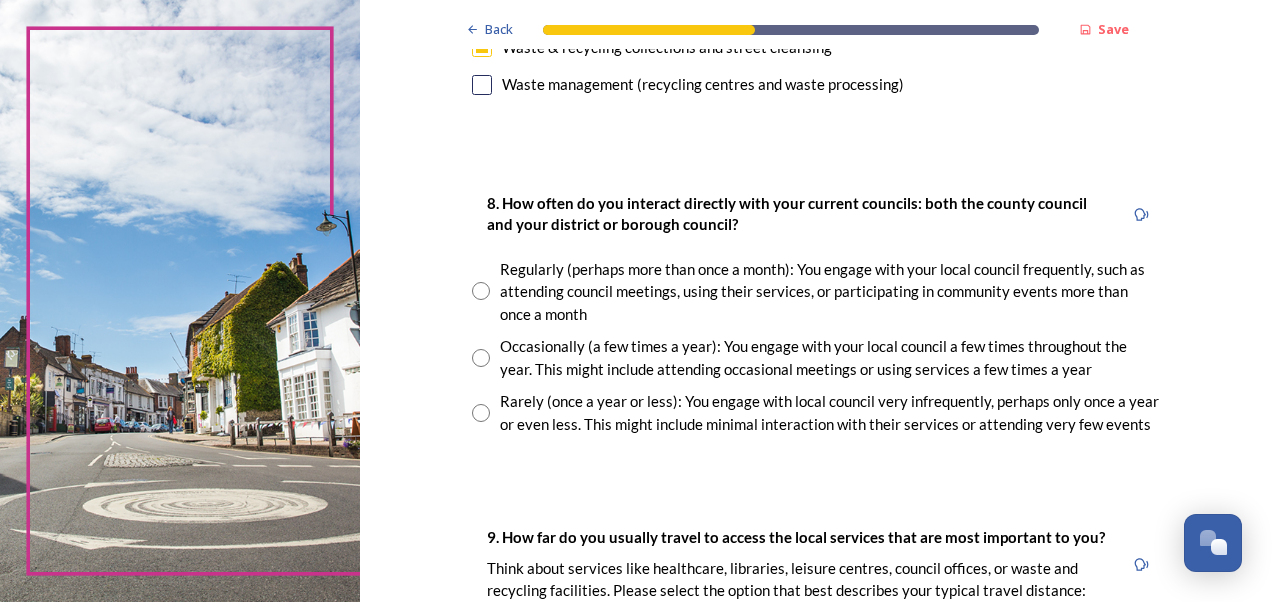 click at bounding box center (481, 413) 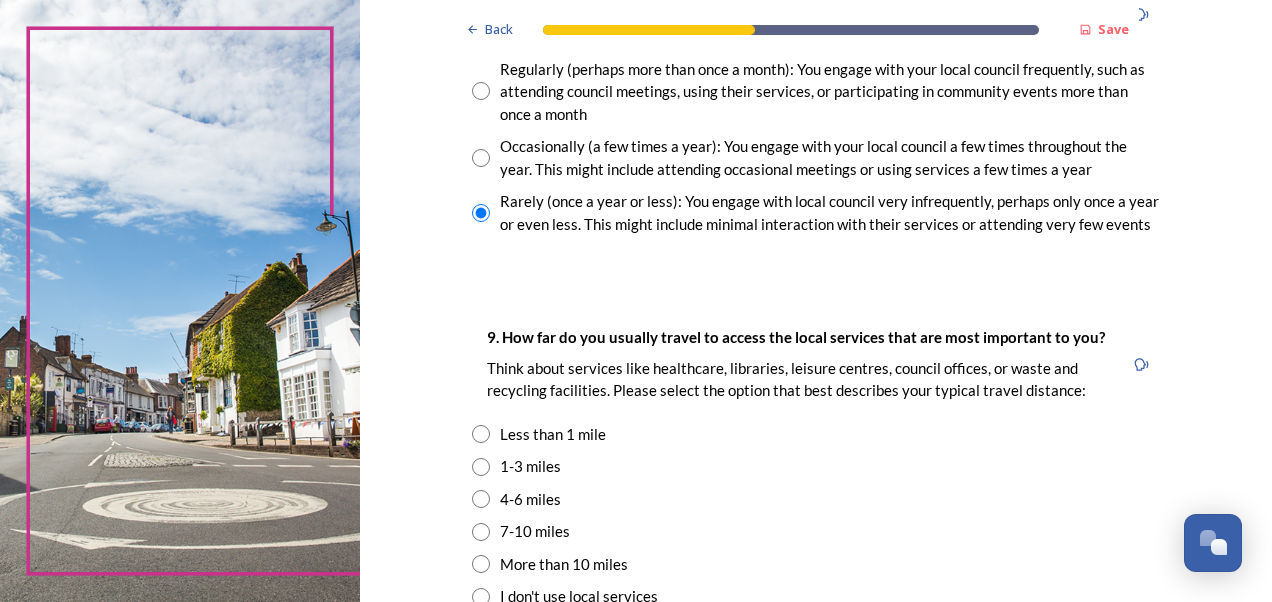 scroll, scrollTop: 1300, scrollLeft: 0, axis: vertical 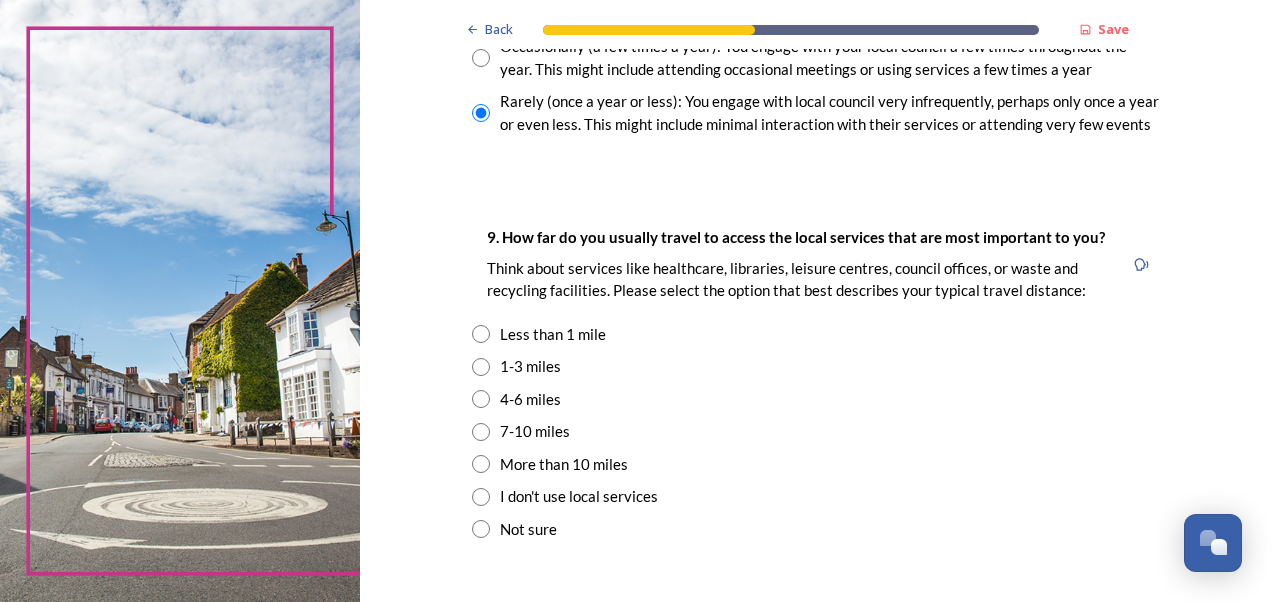 click at bounding box center (481, 399) 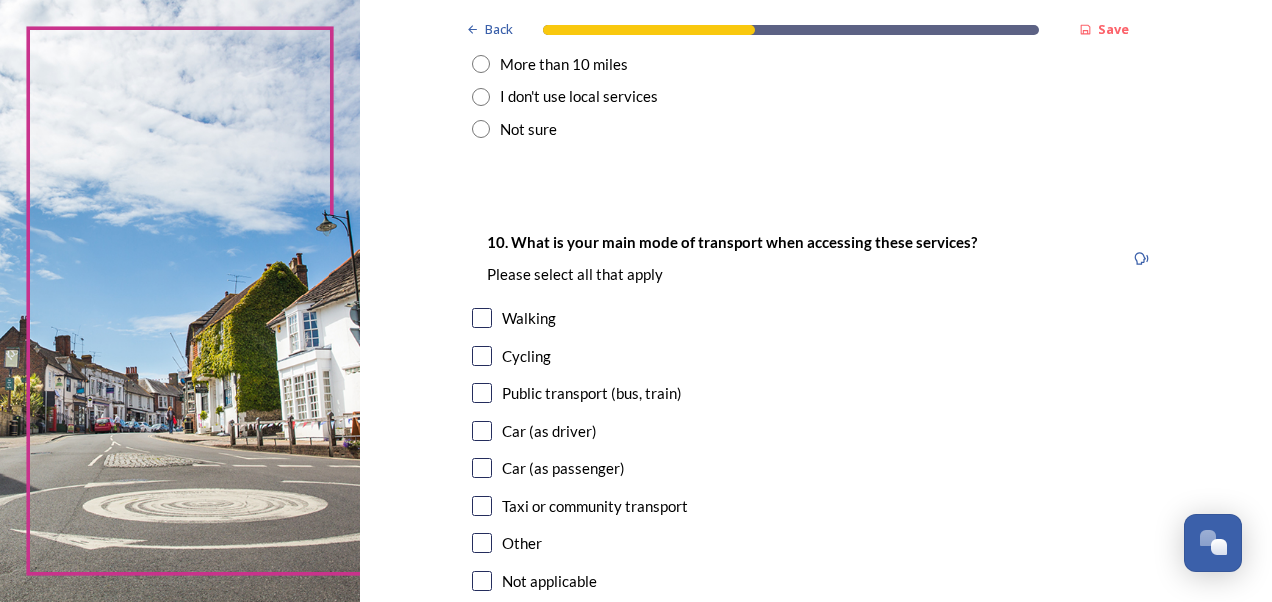 scroll, scrollTop: 1800, scrollLeft: 0, axis: vertical 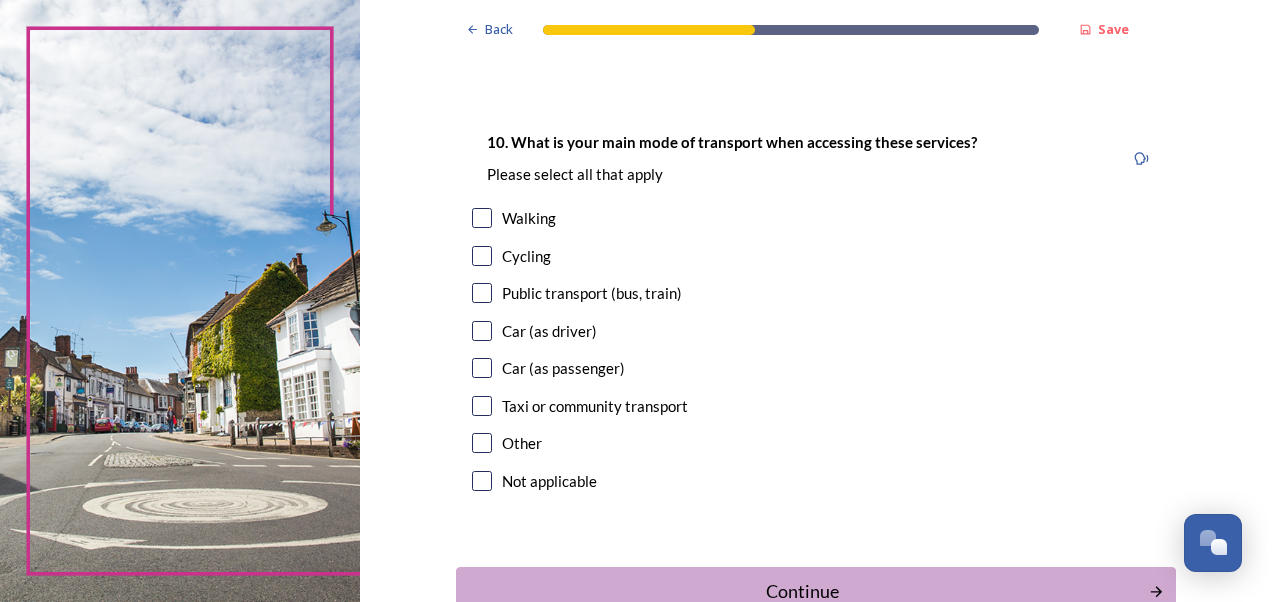 click at bounding box center (482, 331) 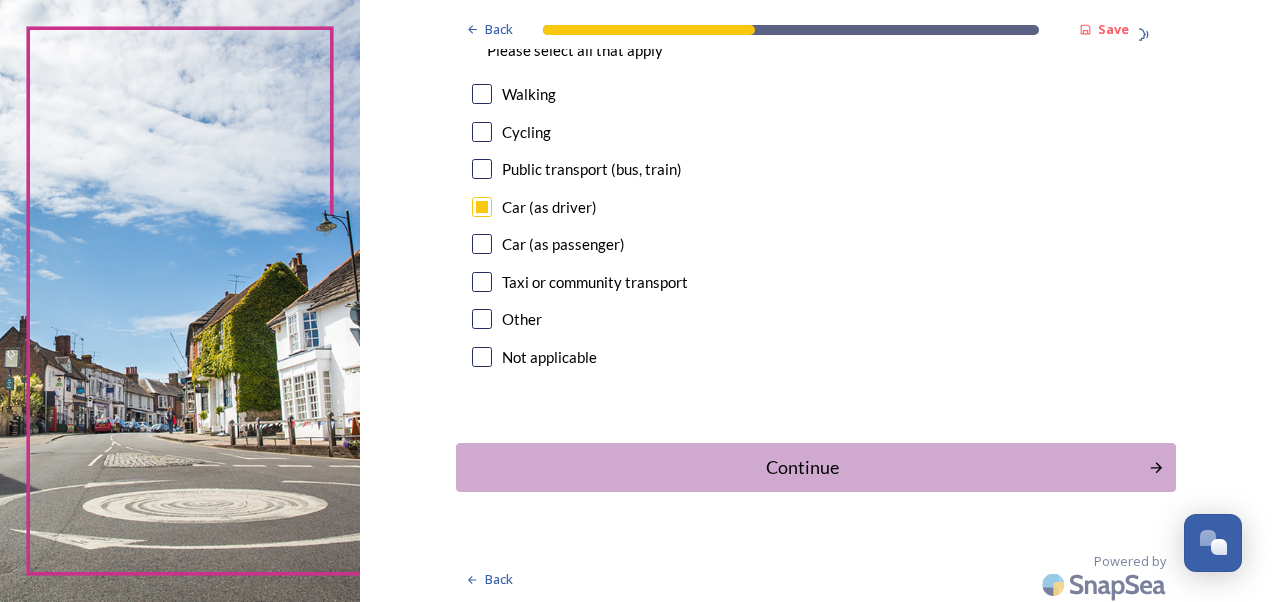 scroll, scrollTop: 1929, scrollLeft: 0, axis: vertical 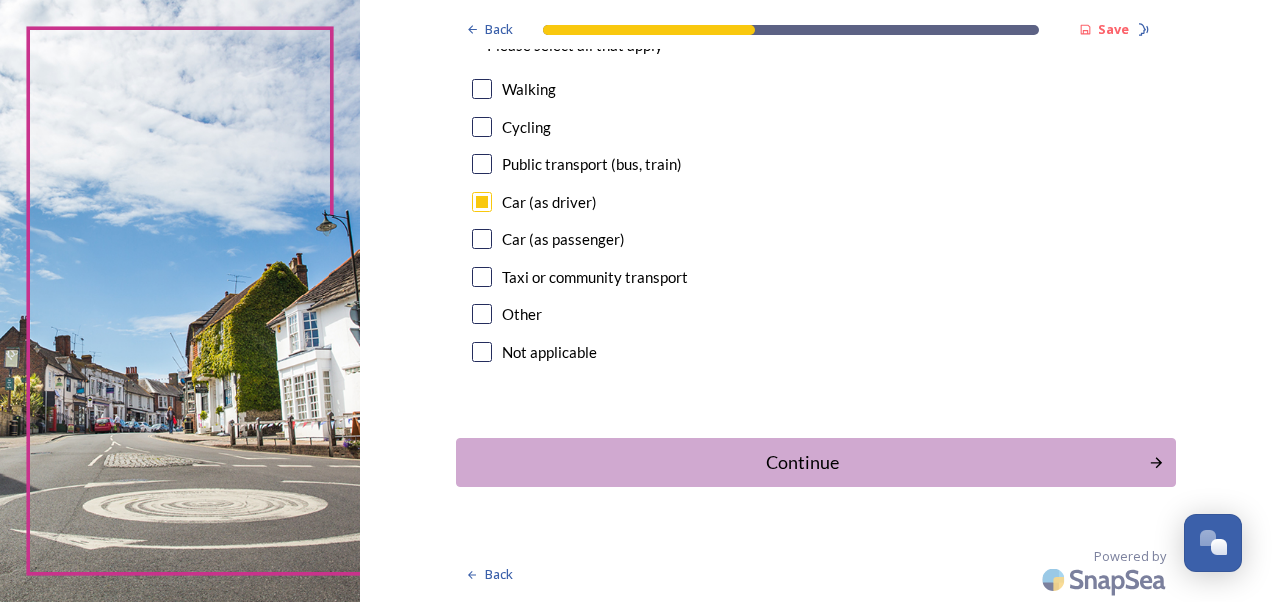 click on "Continue" at bounding box center (802, 462) 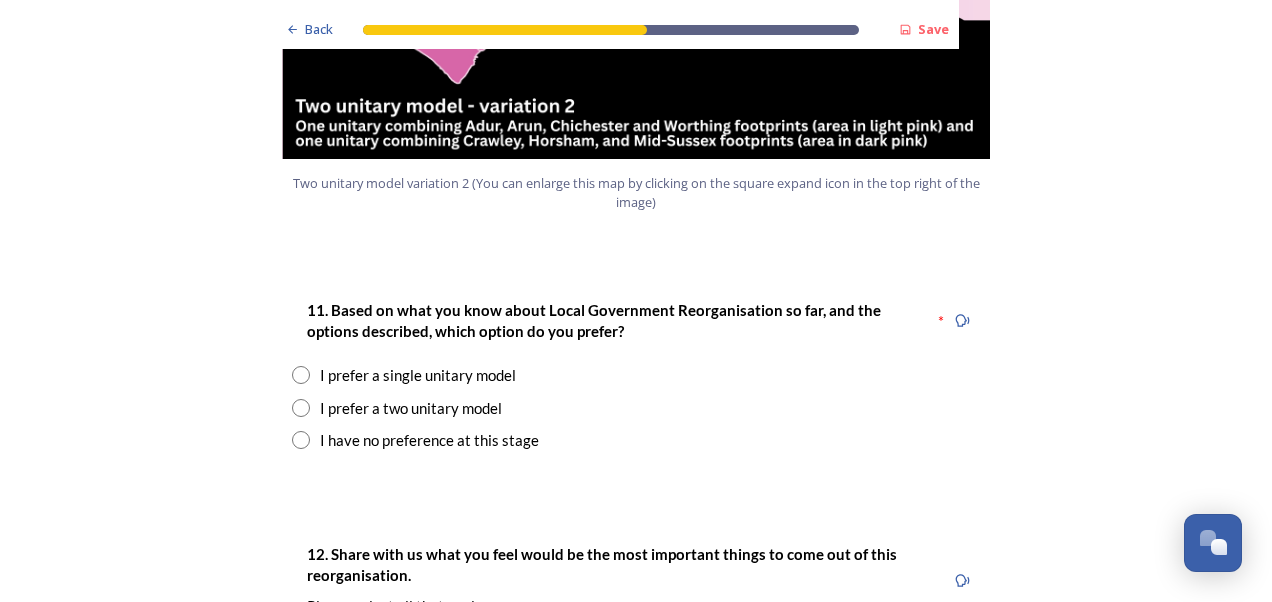 scroll, scrollTop: 2600, scrollLeft: 0, axis: vertical 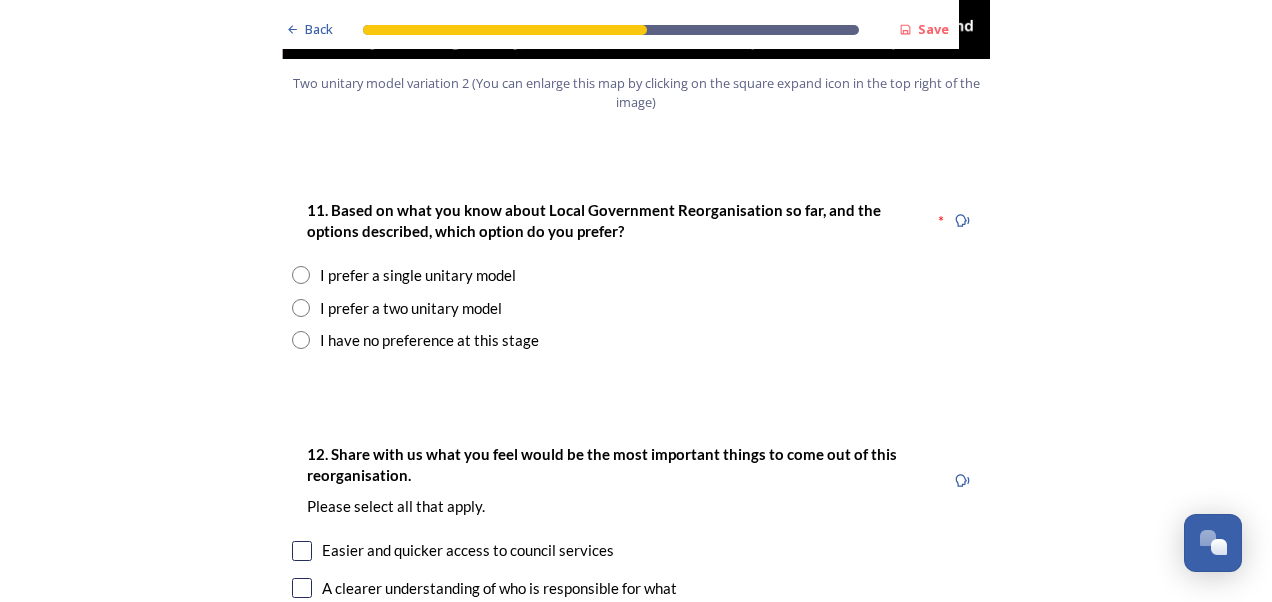click at bounding box center [301, 308] 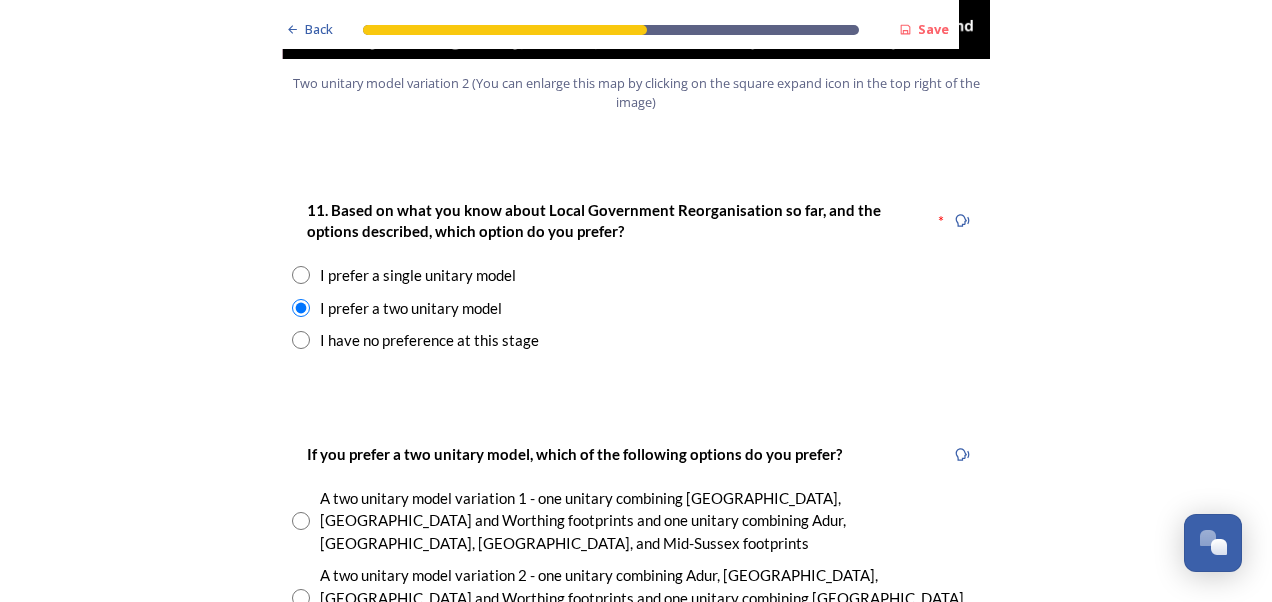 click at bounding box center [301, 598] 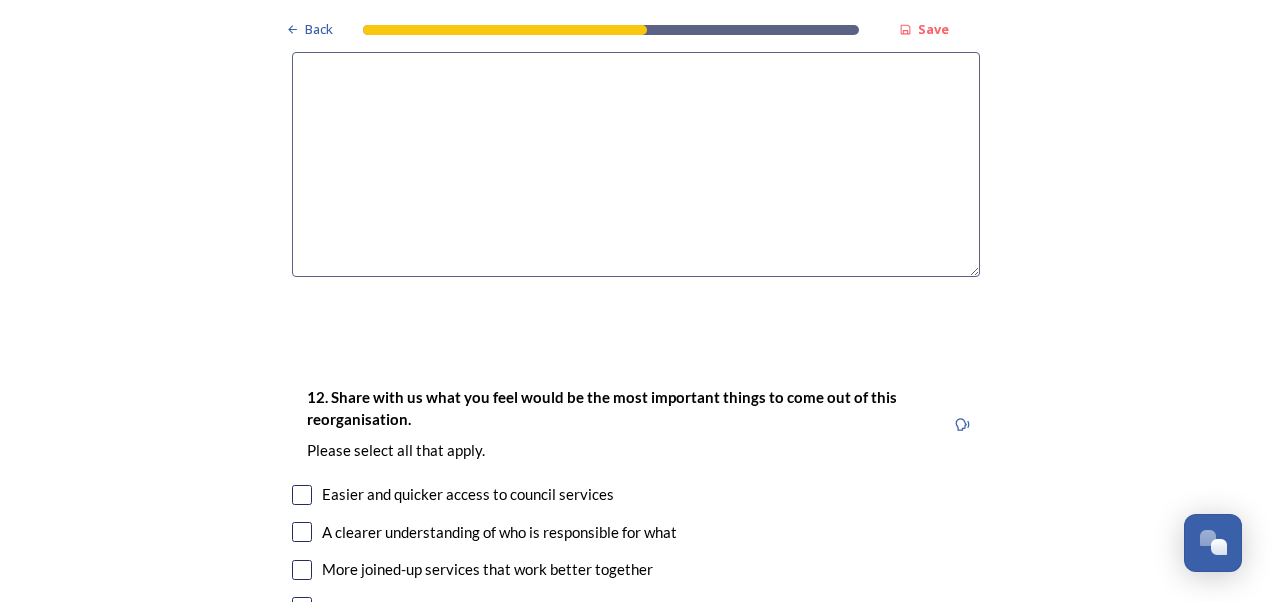 scroll, scrollTop: 3500, scrollLeft: 0, axis: vertical 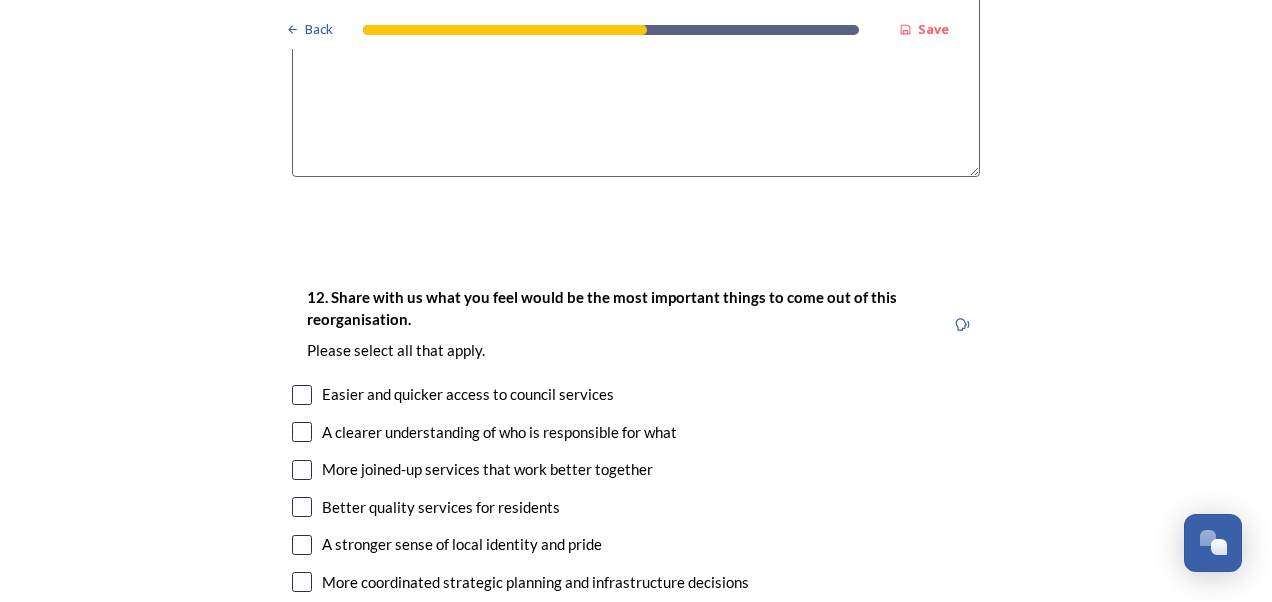 click at bounding box center (302, 507) 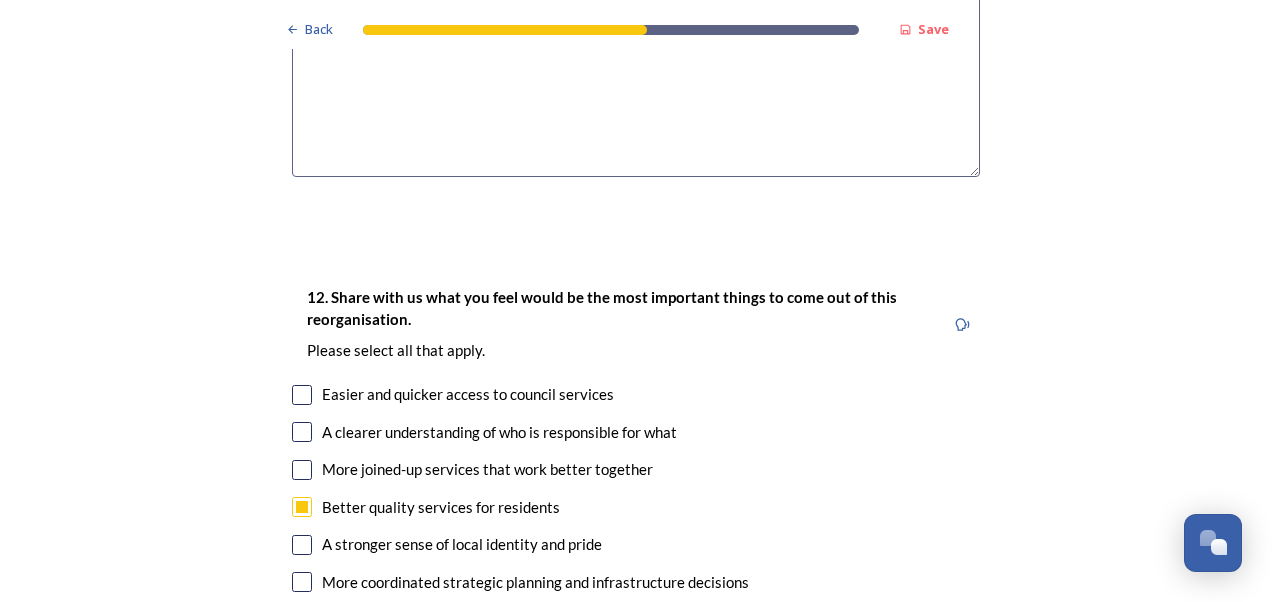 click at bounding box center [302, 470] 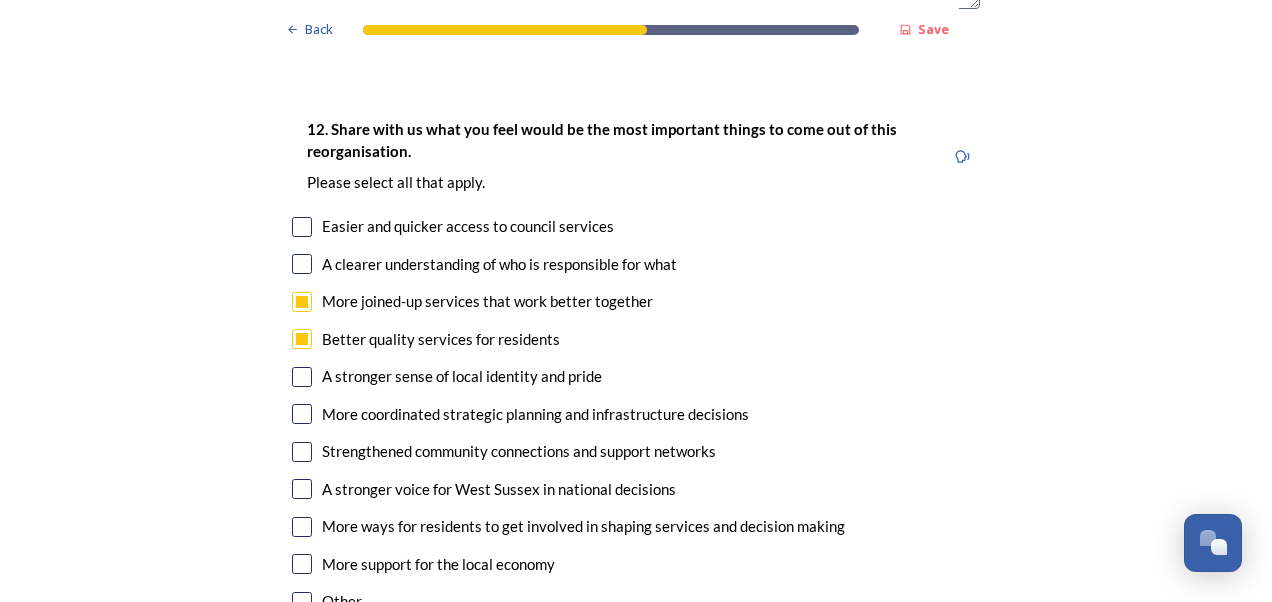 scroll, scrollTop: 3700, scrollLeft: 0, axis: vertical 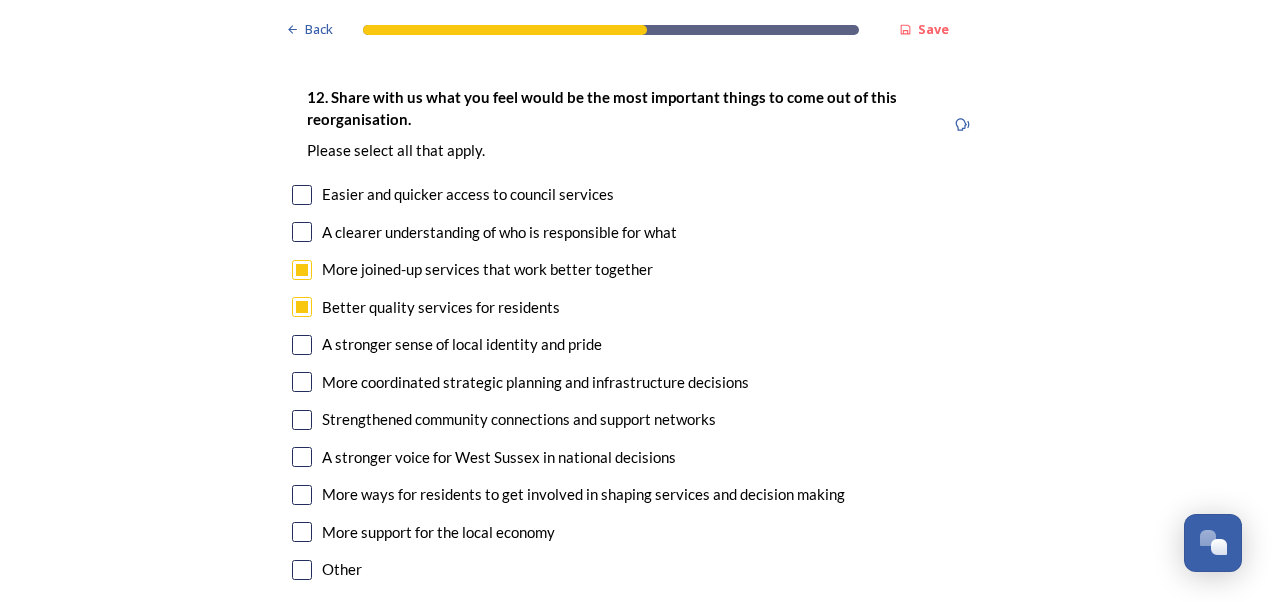 click at bounding box center (302, 532) 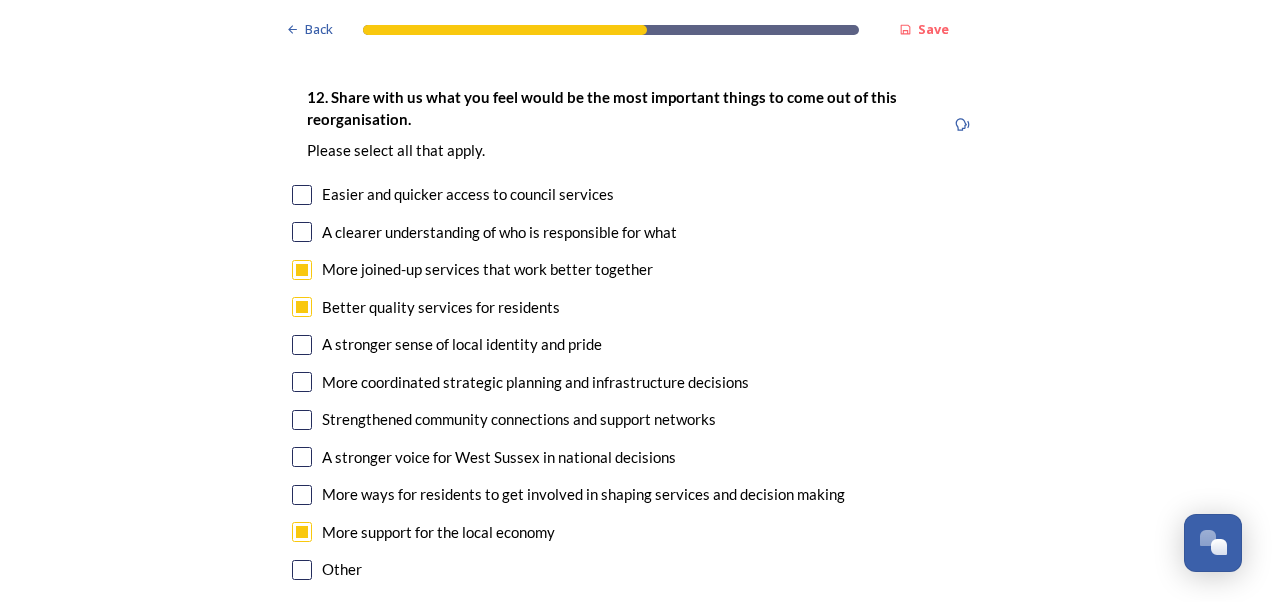 click at bounding box center (302, 382) 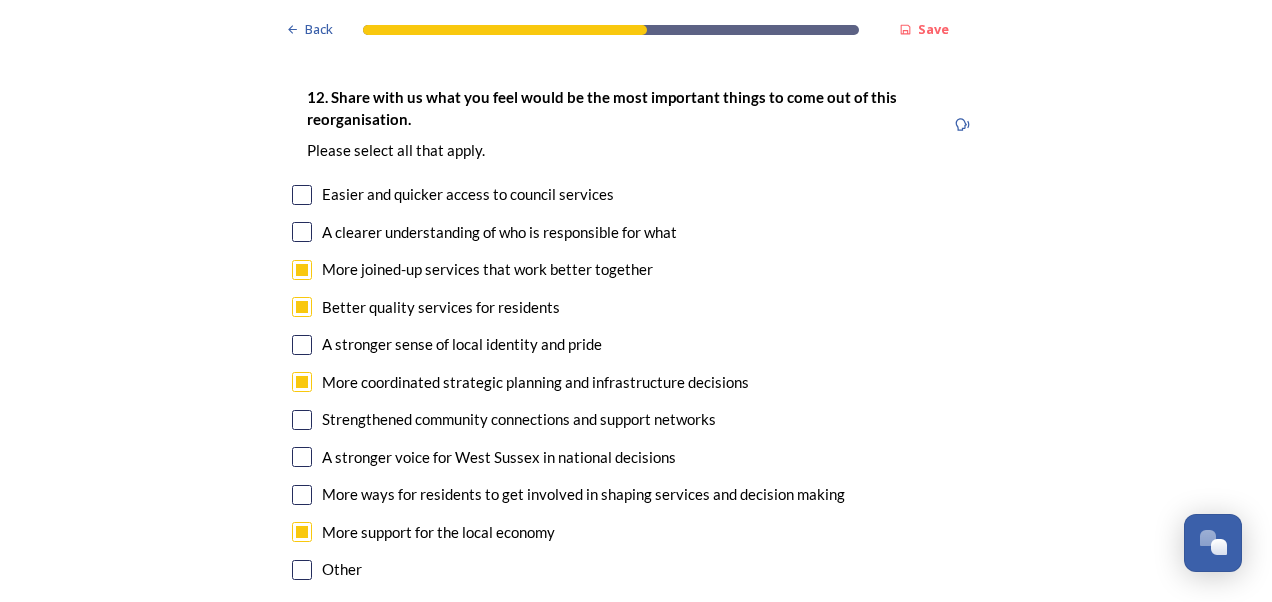 click at bounding box center [302, 457] 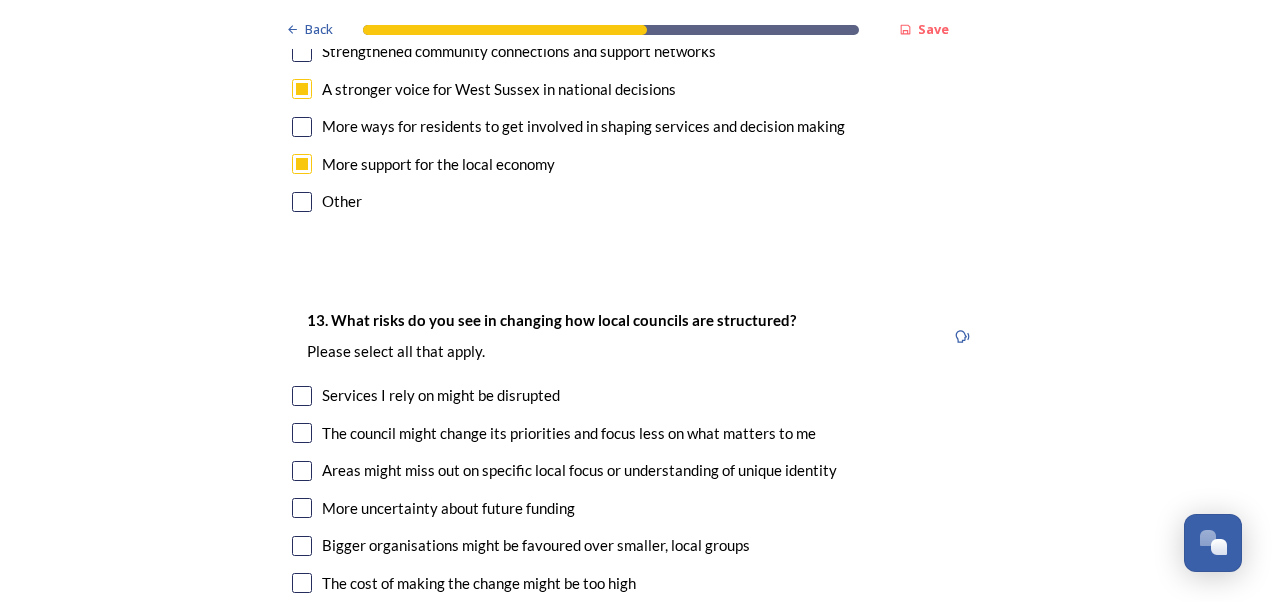 scroll, scrollTop: 4100, scrollLeft: 0, axis: vertical 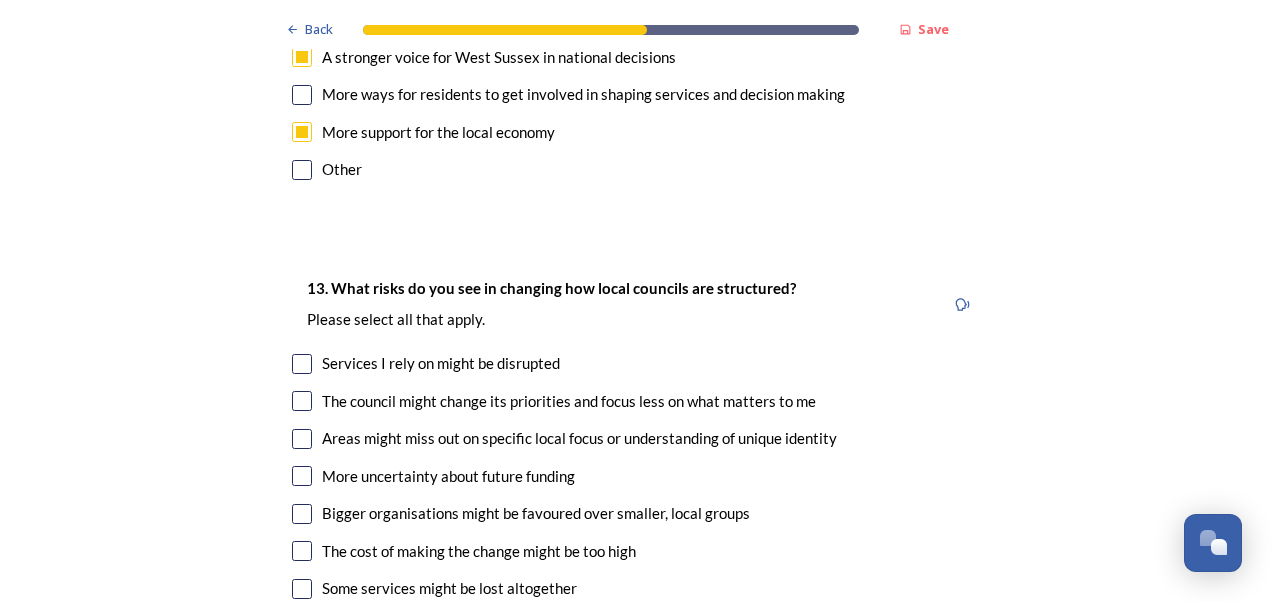 click at bounding box center (302, 364) 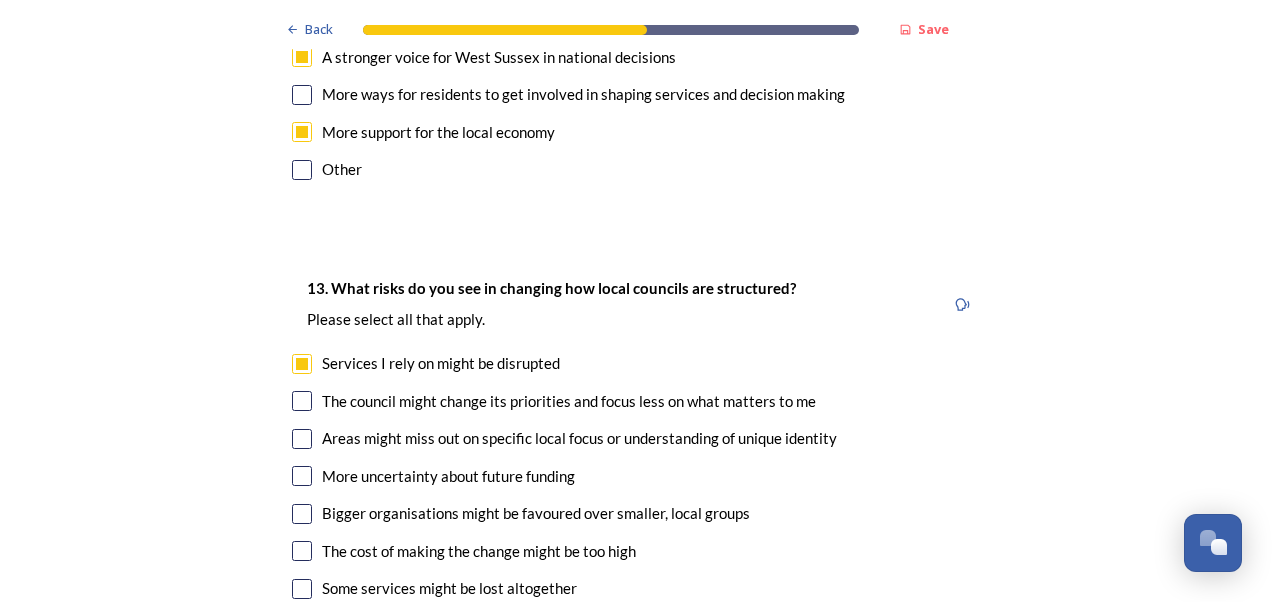 click at bounding box center [302, 401] 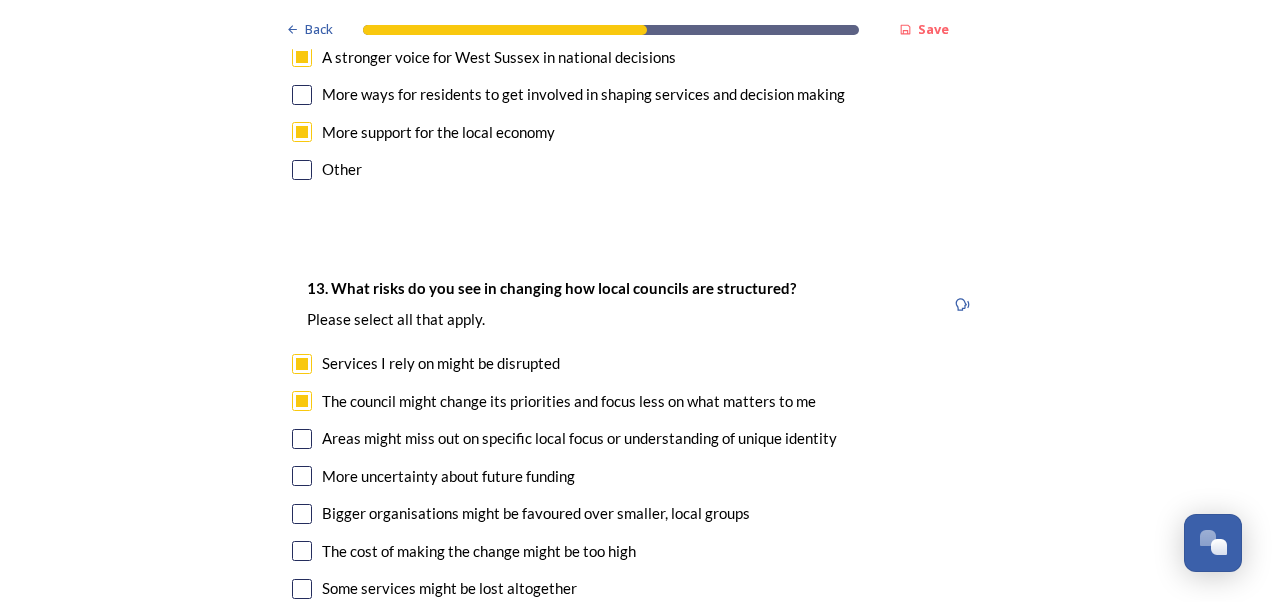 click at bounding box center [302, 439] 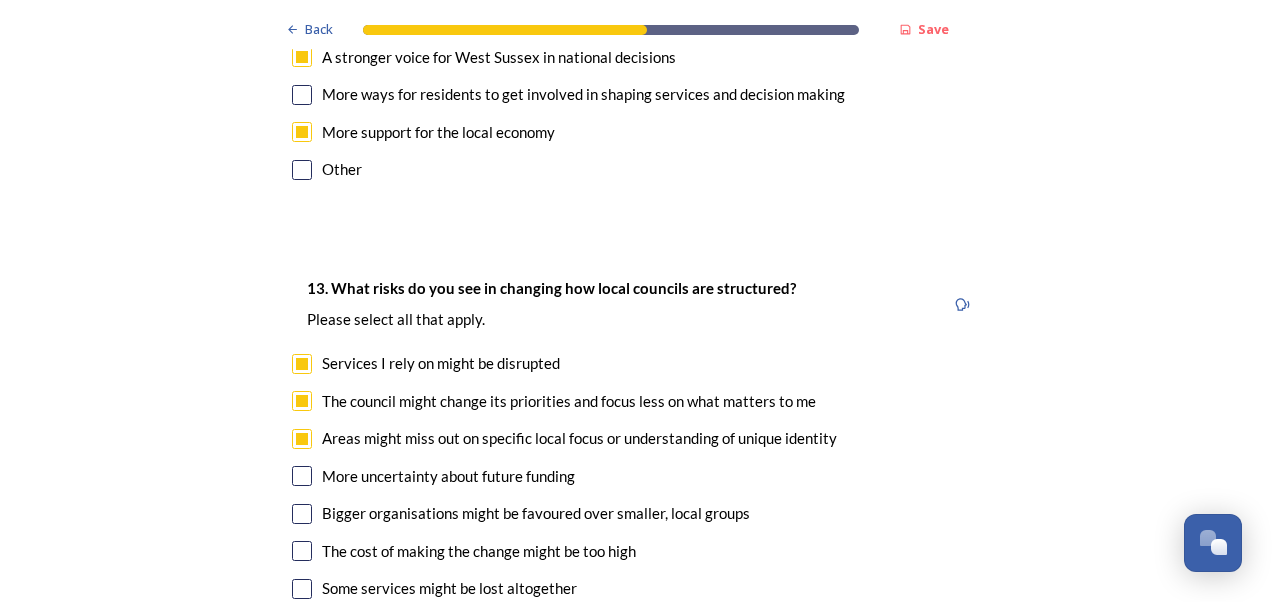 click on "13. What risks do you see in changing how local councils are structured? ﻿Please select all that apply. Services I rely on might be disrupted The council might change its priorities and focus less on what matters to me Areas might miss out on specific local focus or understanding of unique identity More uncertainty about future funding Bigger organisations might be favoured over smaller, local groups The cost of making the change might be too high Some services might be lost altogether I don't have any concerns Other" at bounding box center [636, 478] 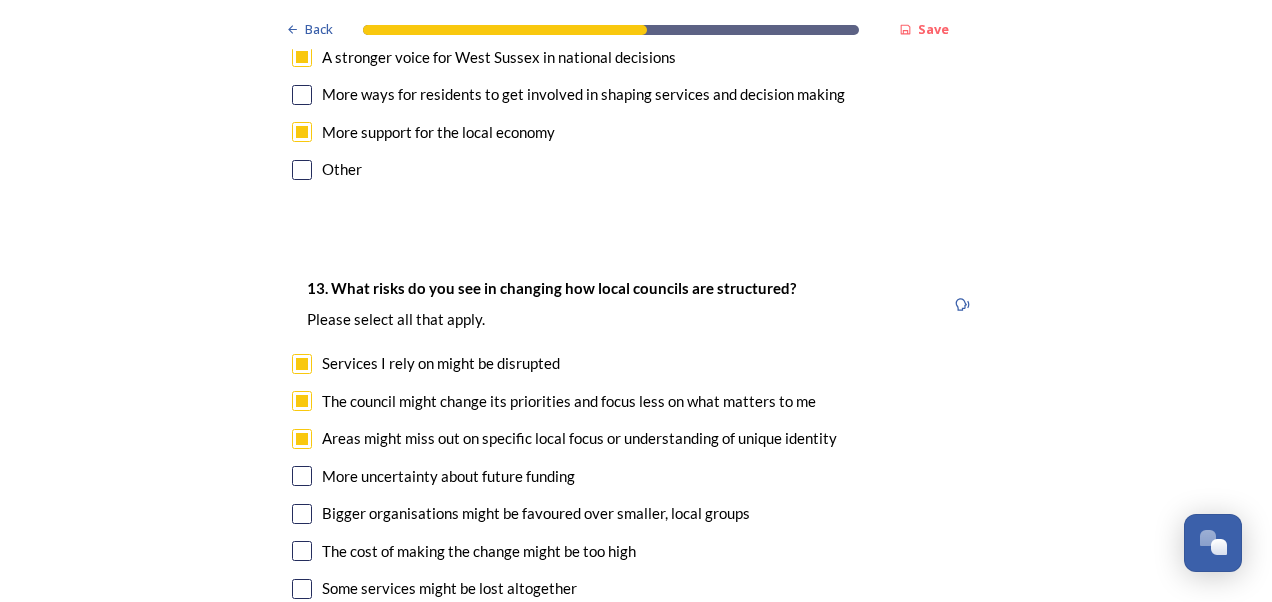 click at bounding box center (302, 589) 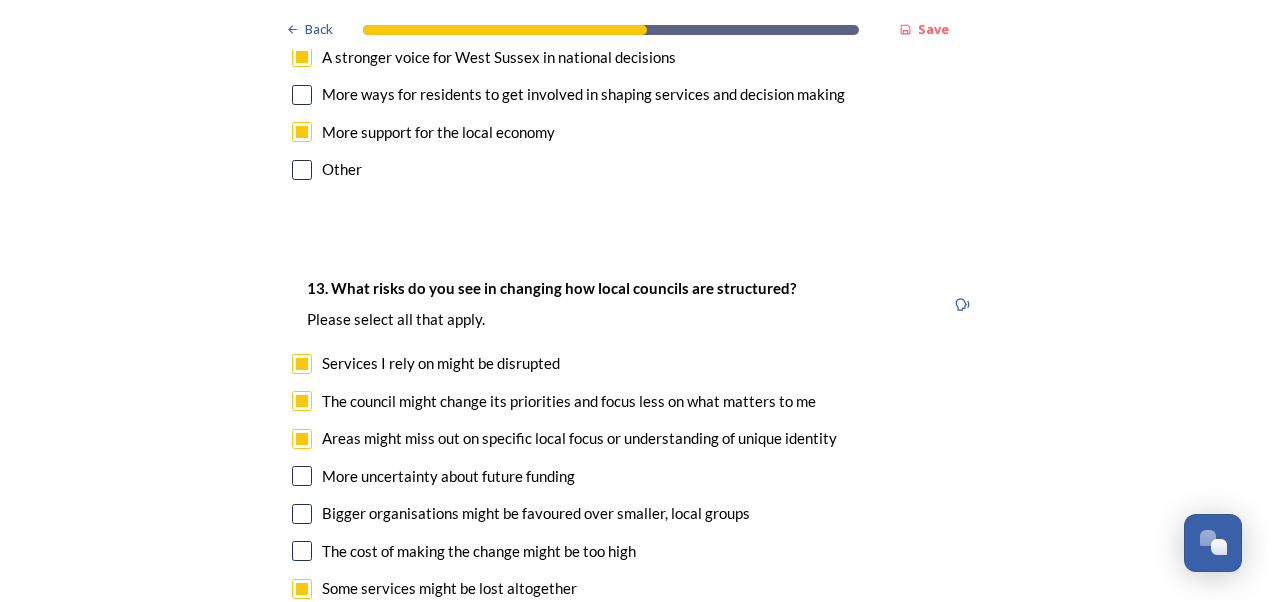 click at bounding box center (302, 476) 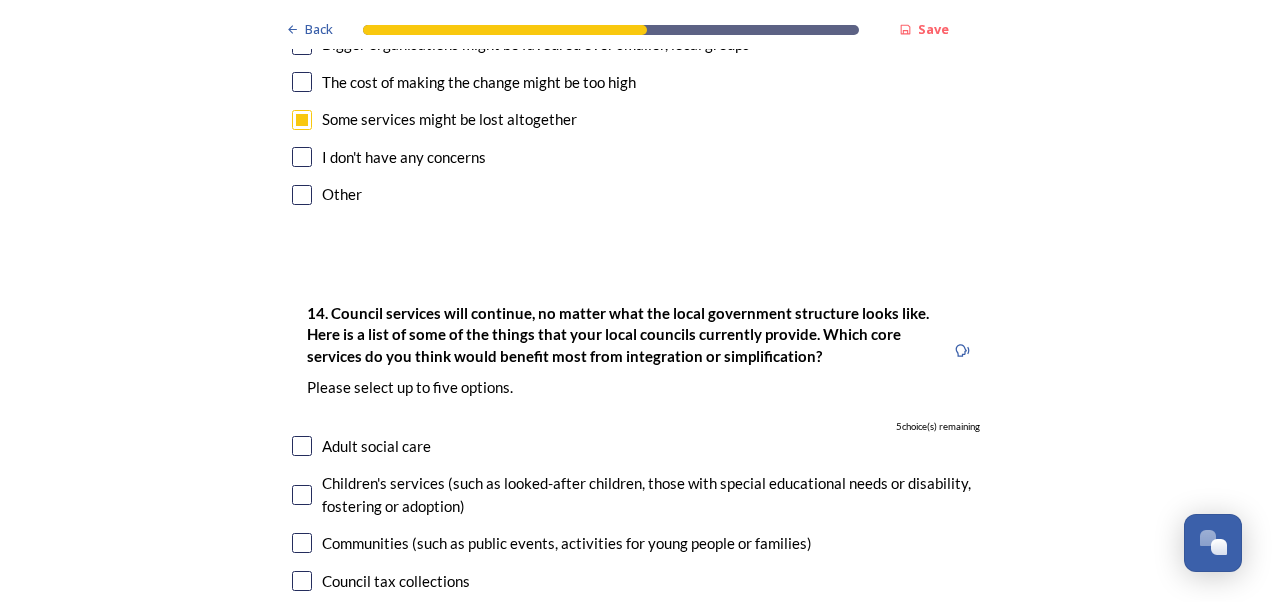 scroll, scrollTop: 4600, scrollLeft: 0, axis: vertical 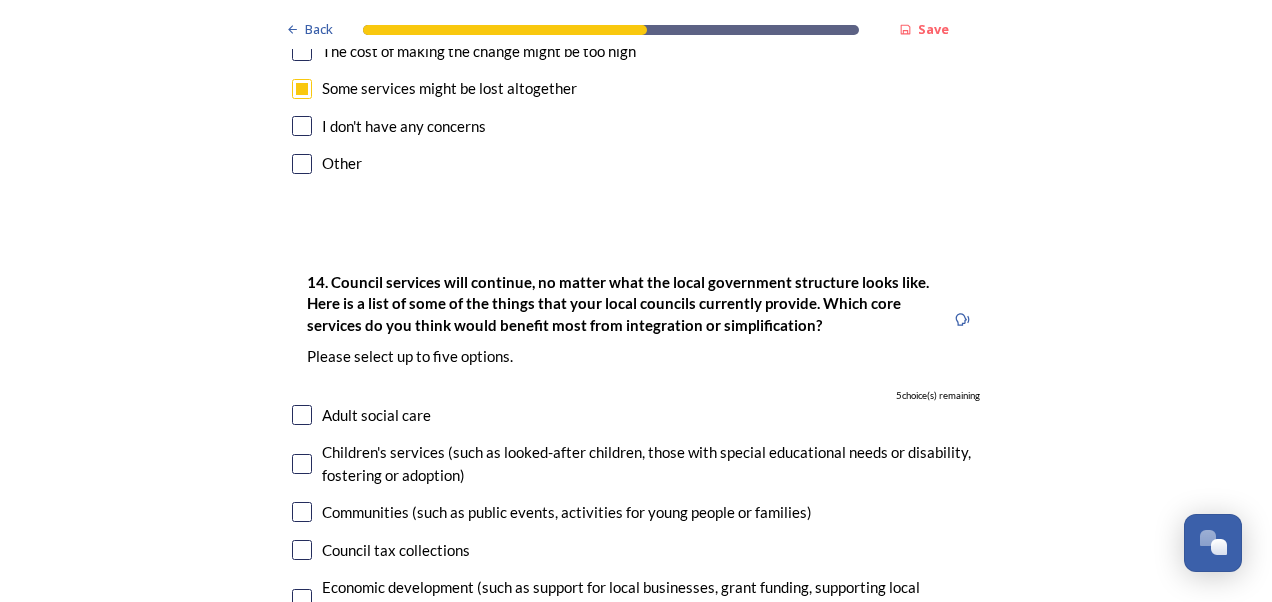 click at bounding box center [302, 415] 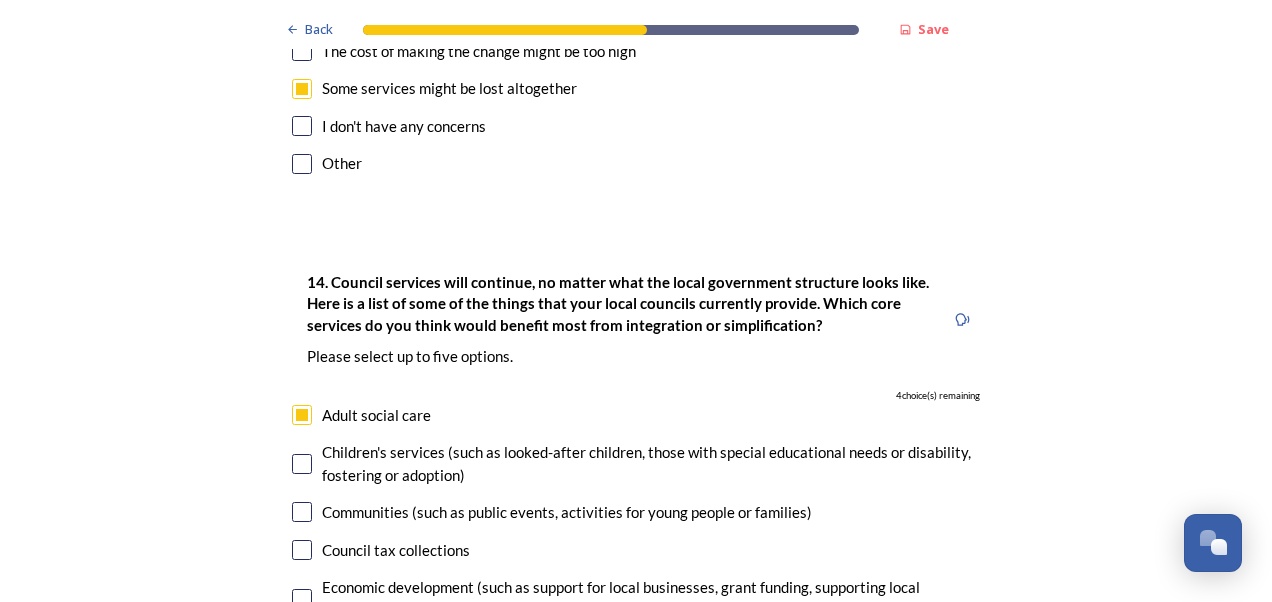 click at bounding box center (302, 464) 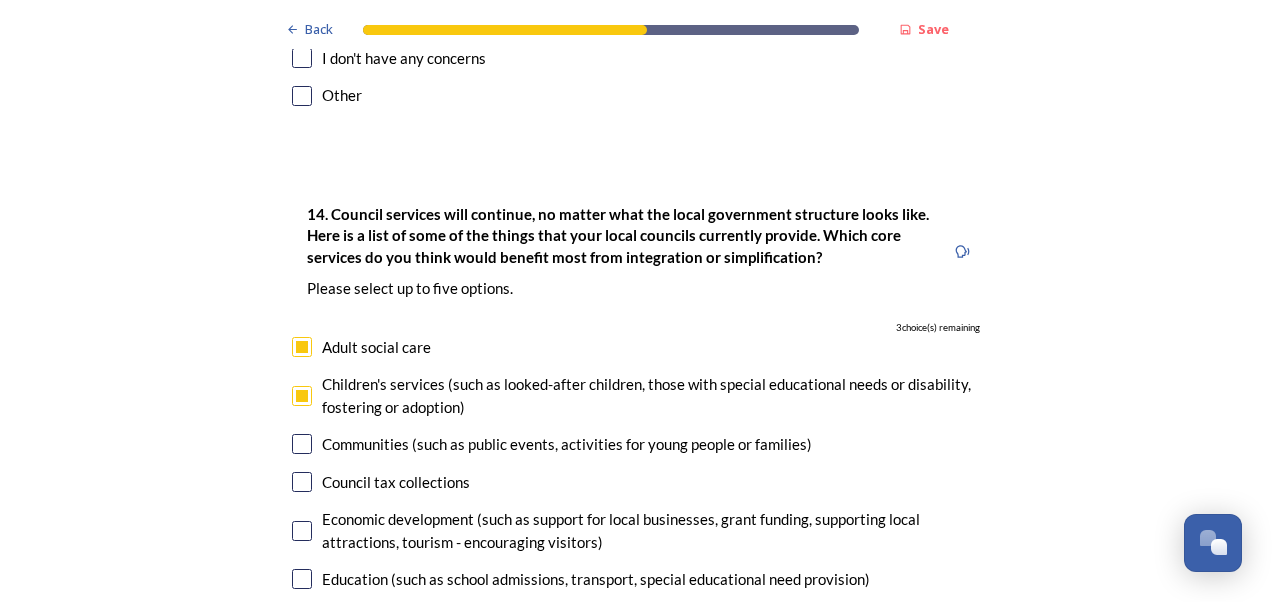 scroll, scrollTop: 4700, scrollLeft: 0, axis: vertical 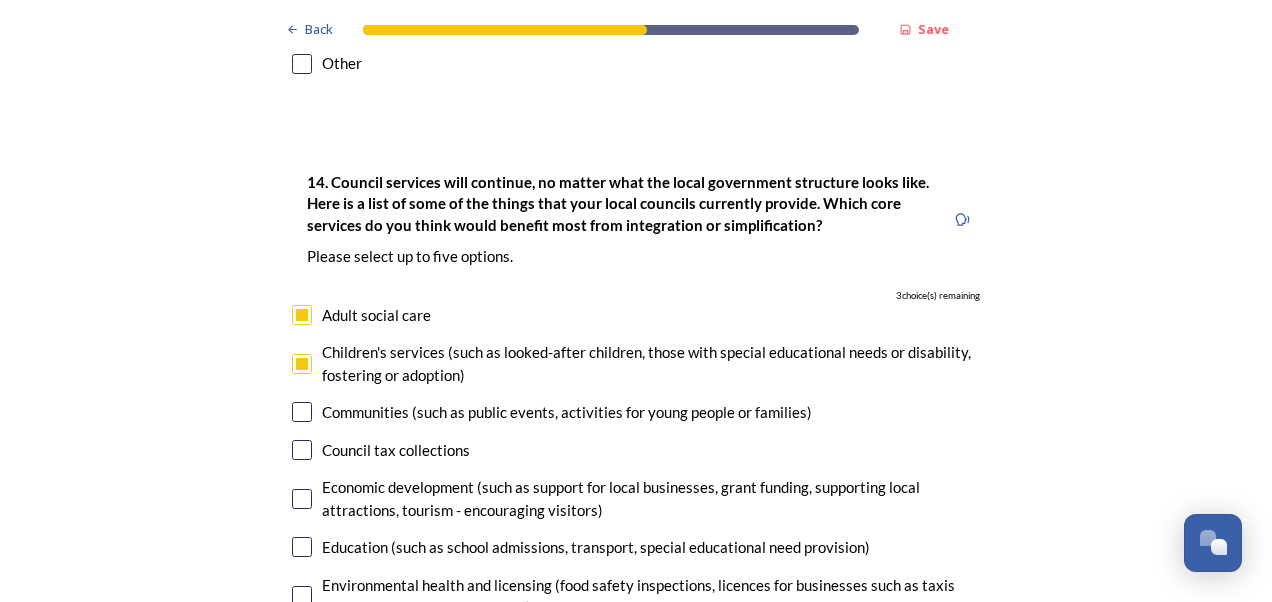 click at bounding box center (302, 499) 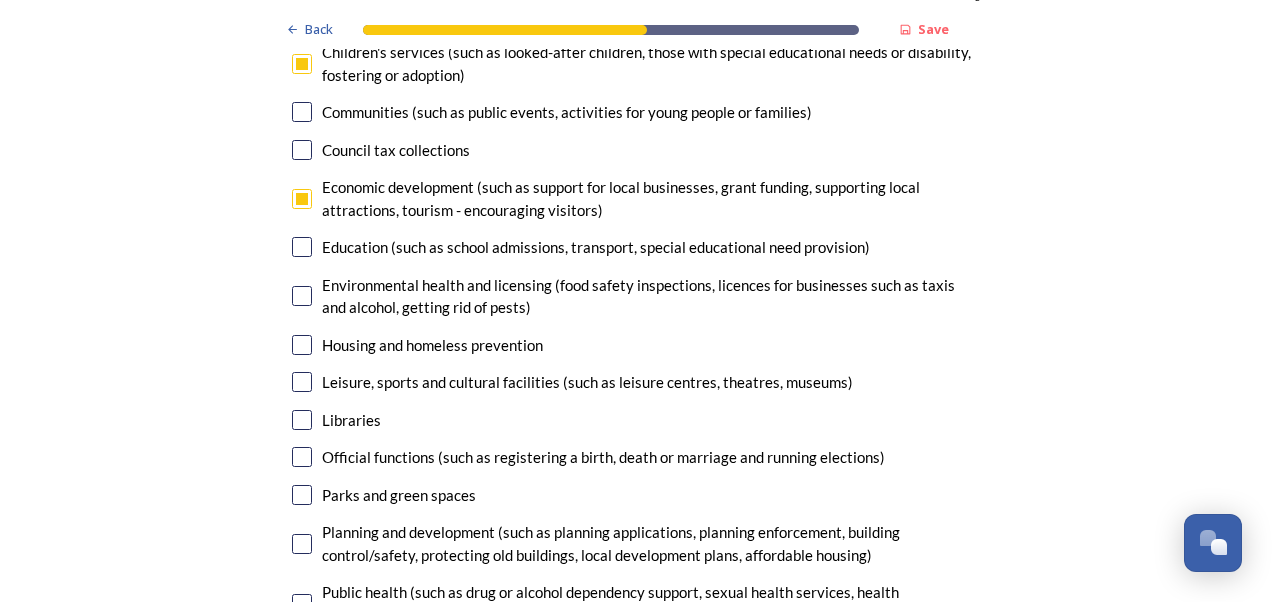 scroll, scrollTop: 5100, scrollLeft: 0, axis: vertical 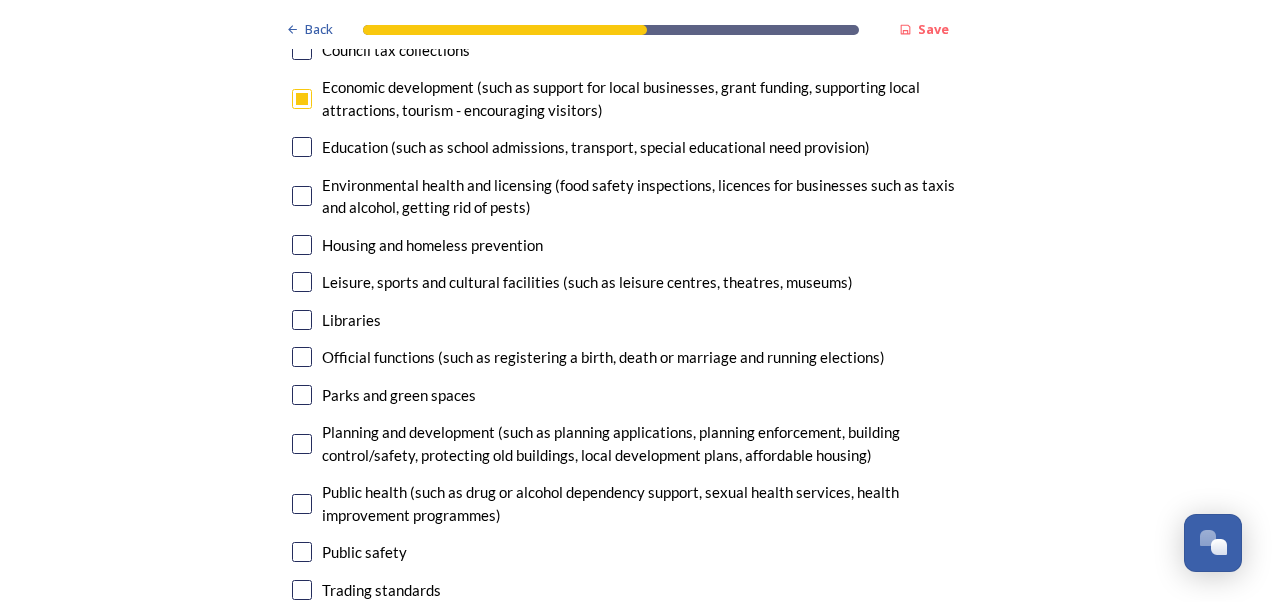 click at bounding box center (302, 444) 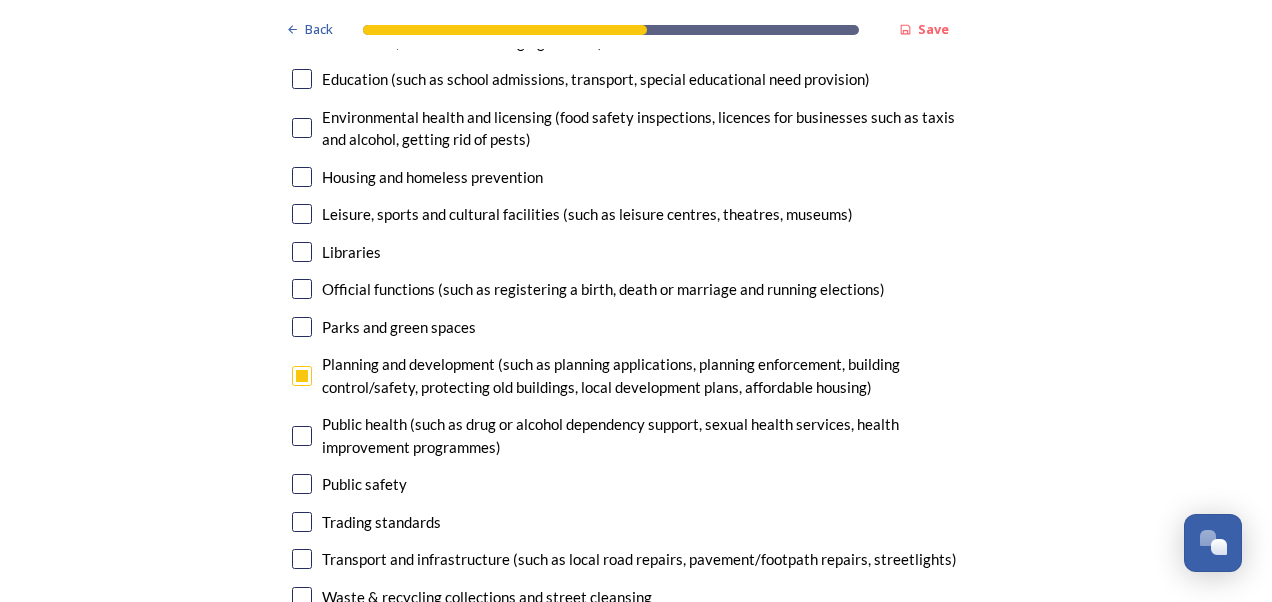 scroll, scrollTop: 5200, scrollLeft: 0, axis: vertical 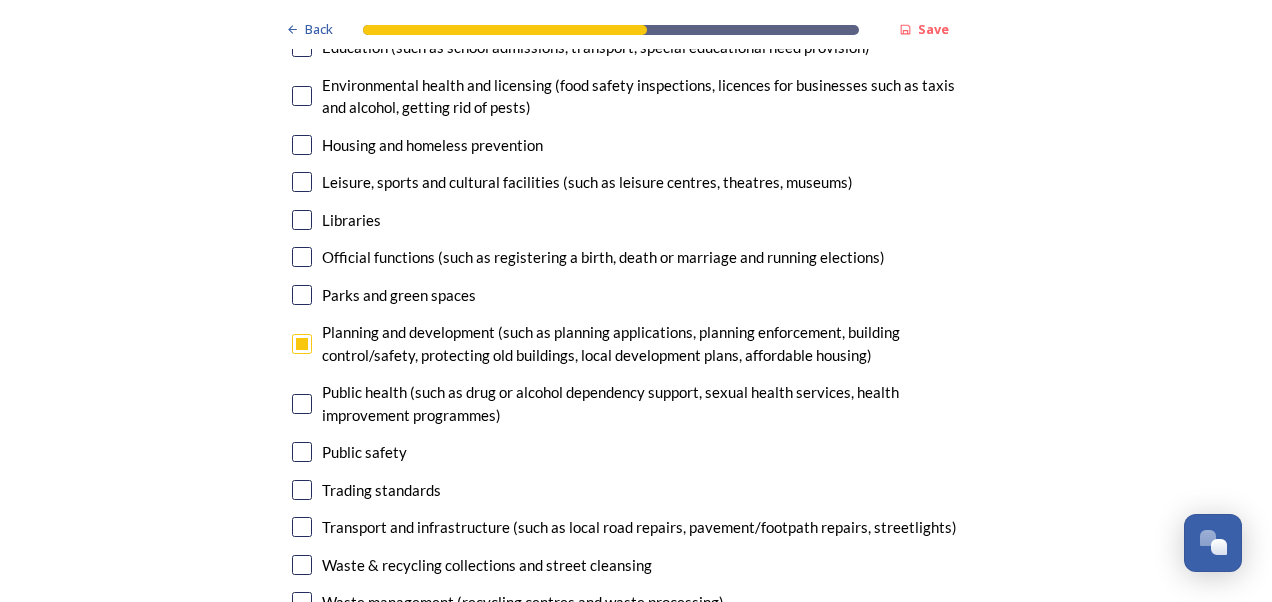 click at bounding box center [302, 452] 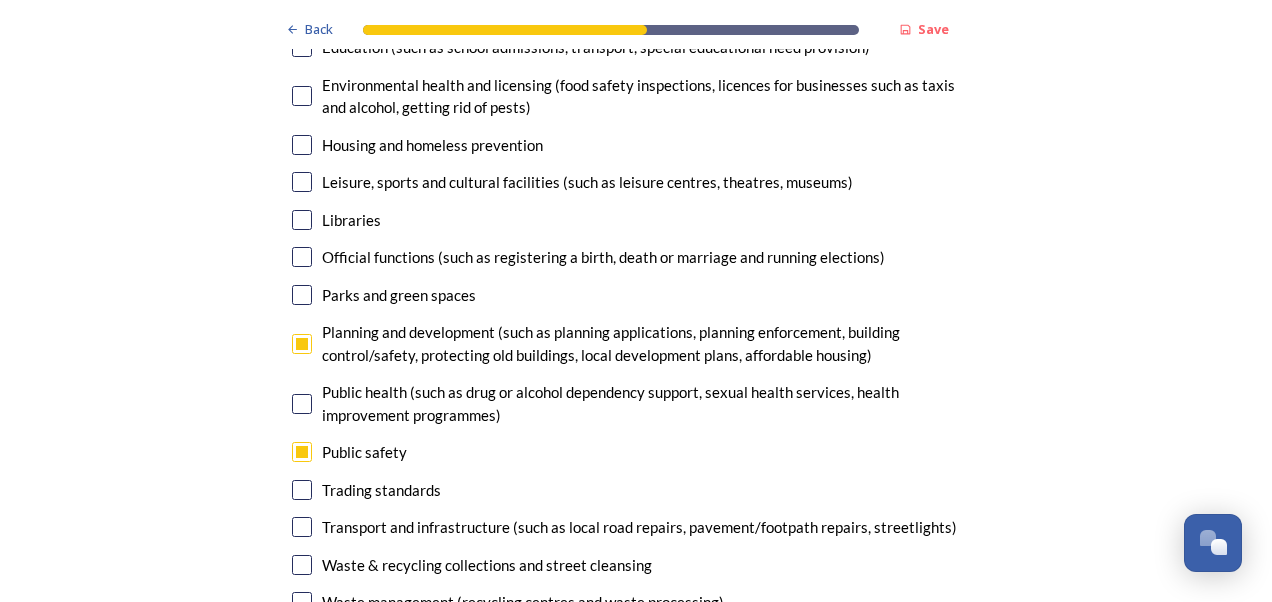 click at bounding box center [302, 527] 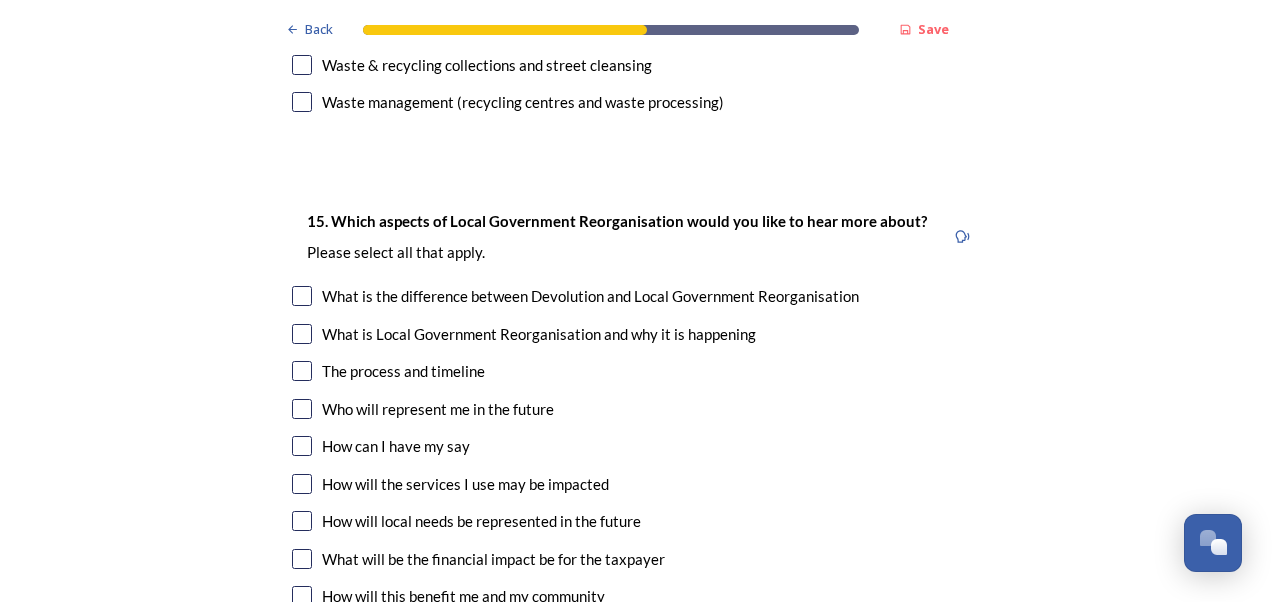 click at bounding box center (302, 371) 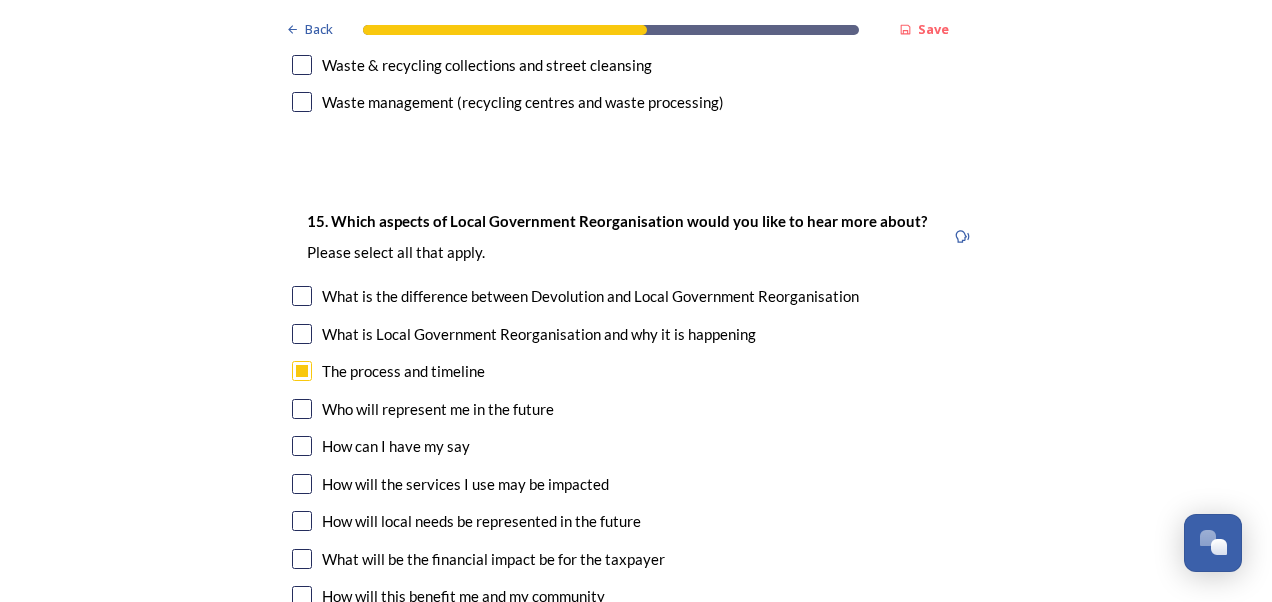 click at bounding box center [302, 484] 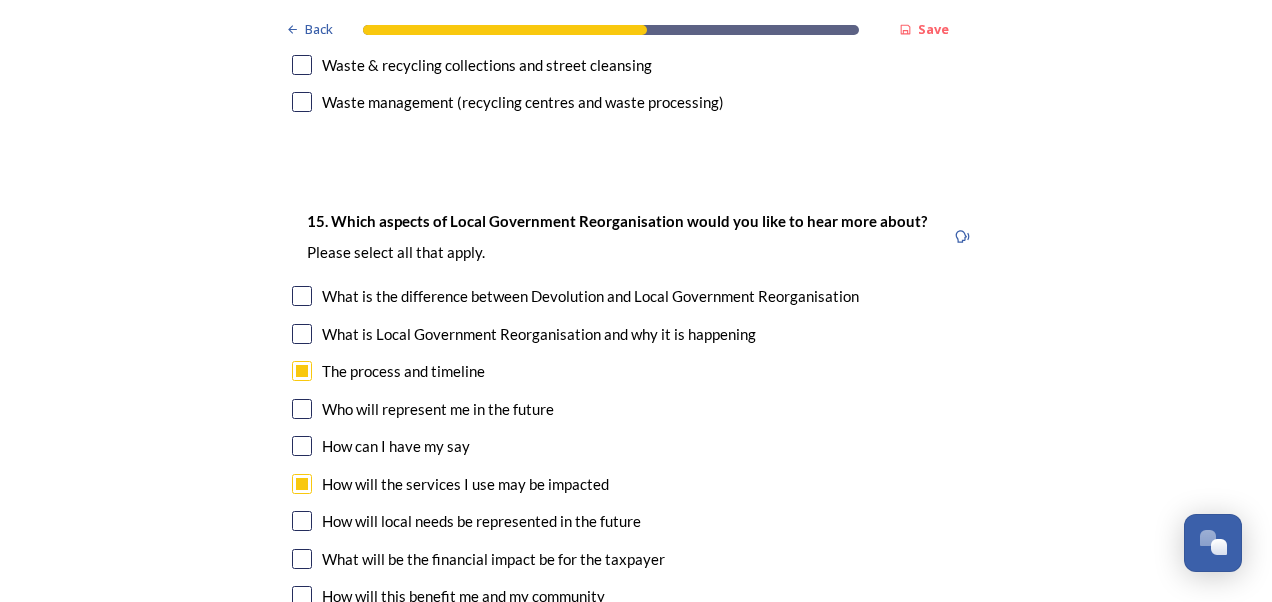 scroll, scrollTop: 5800, scrollLeft: 0, axis: vertical 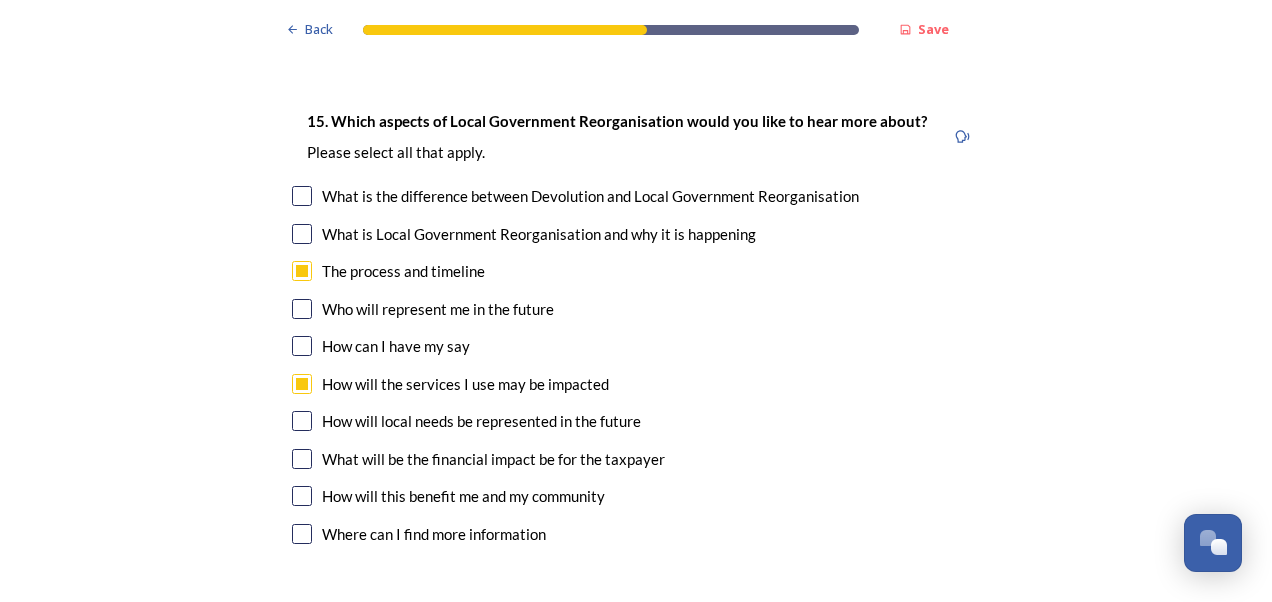 click at bounding box center [302, 459] 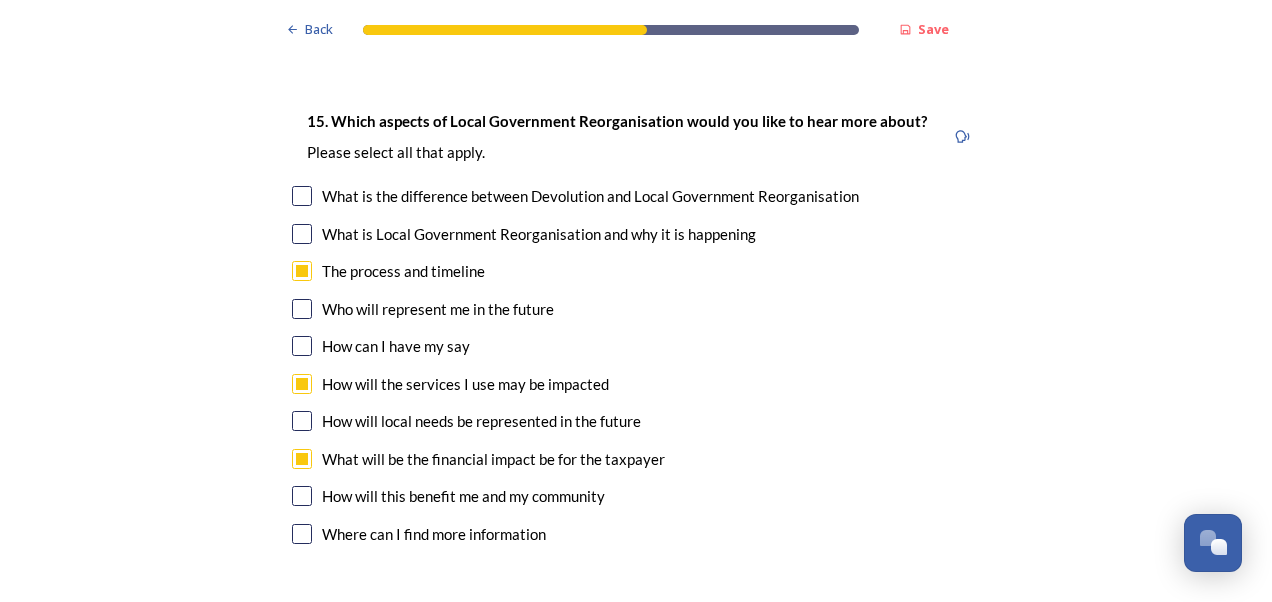 click at bounding box center [302, 496] 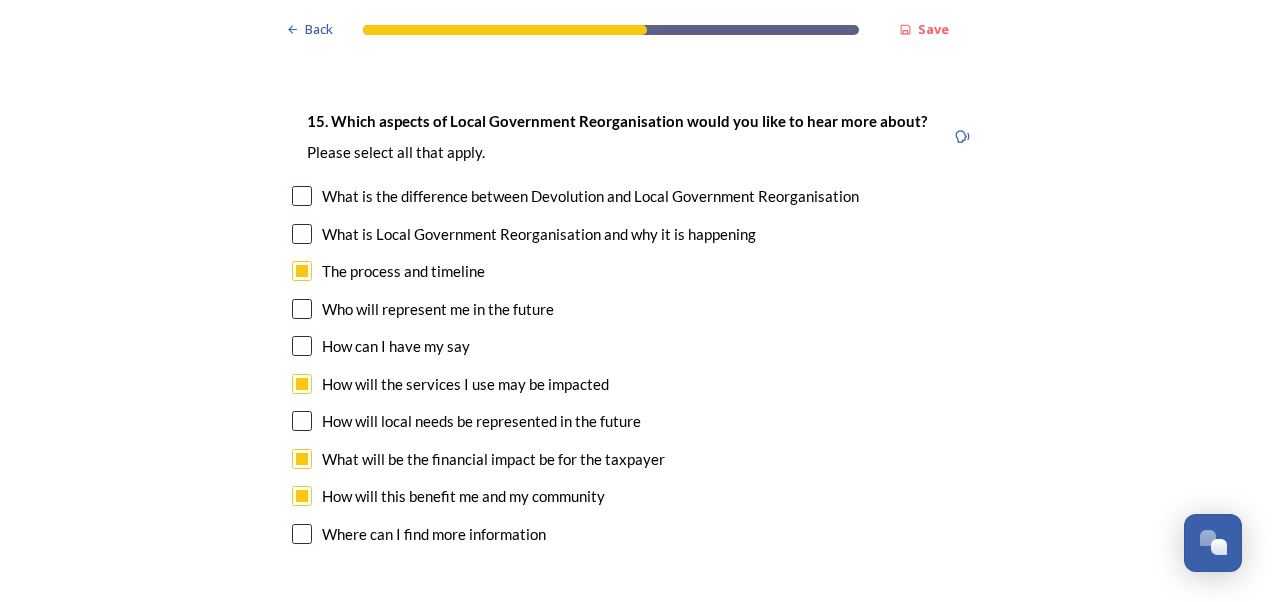 click at bounding box center [302, 421] 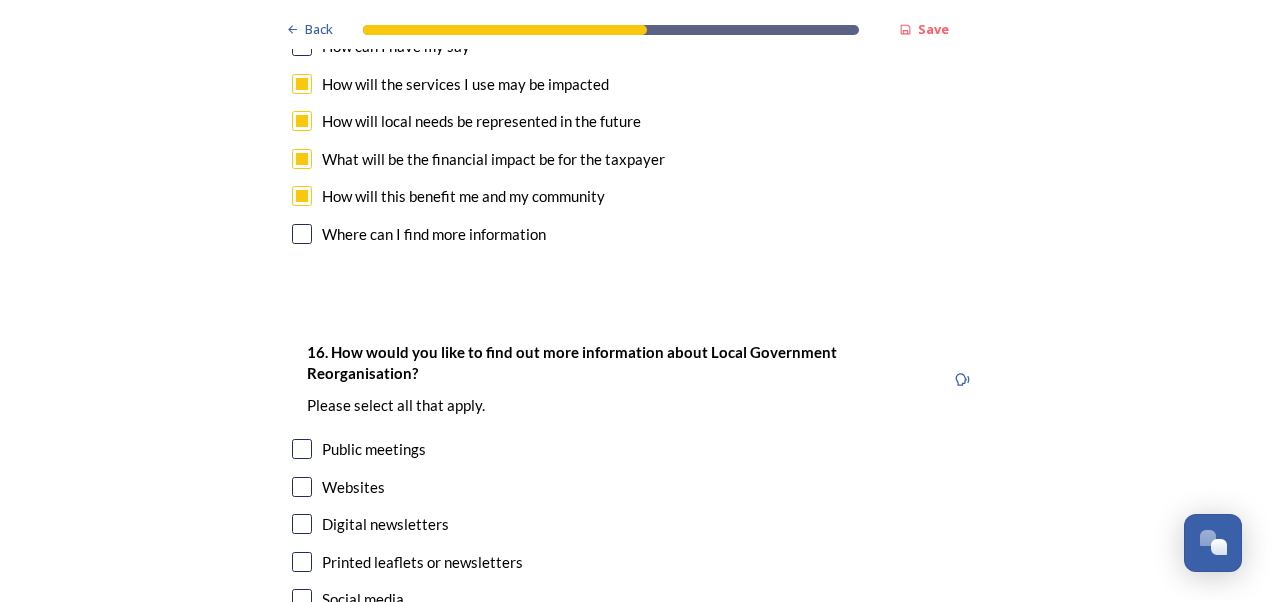 scroll, scrollTop: 6200, scrollLeft: 0, axis: vertical 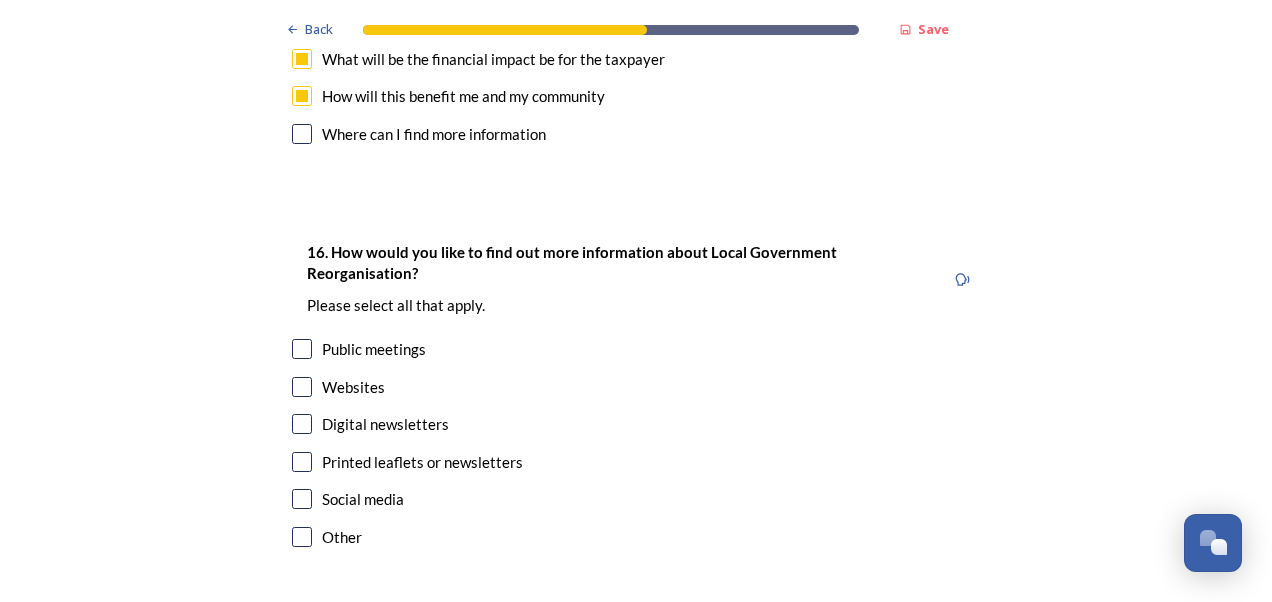 click at bounding box center [302, 499] 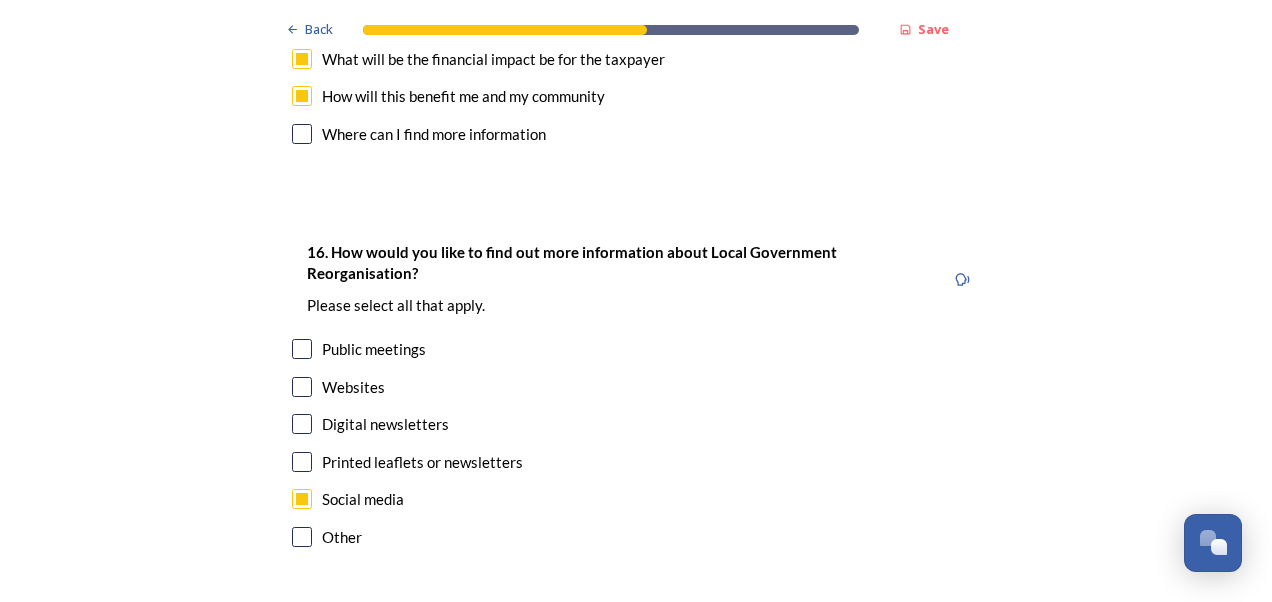 click at bounding box center [302, 387] 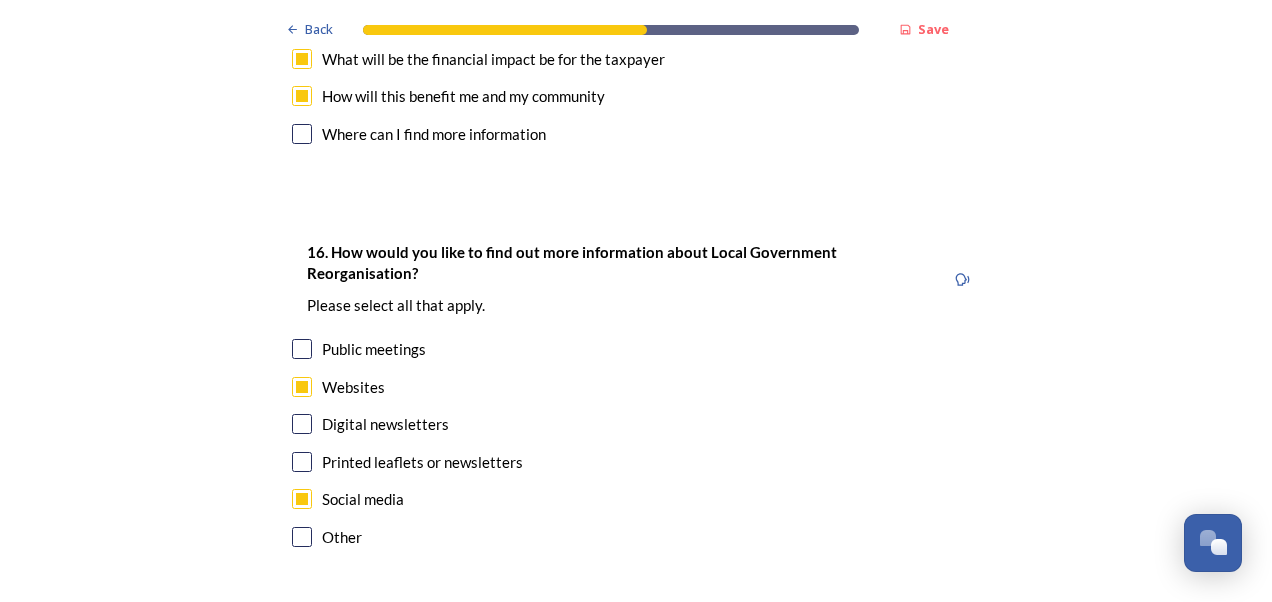click at bounding box center (302, 424) 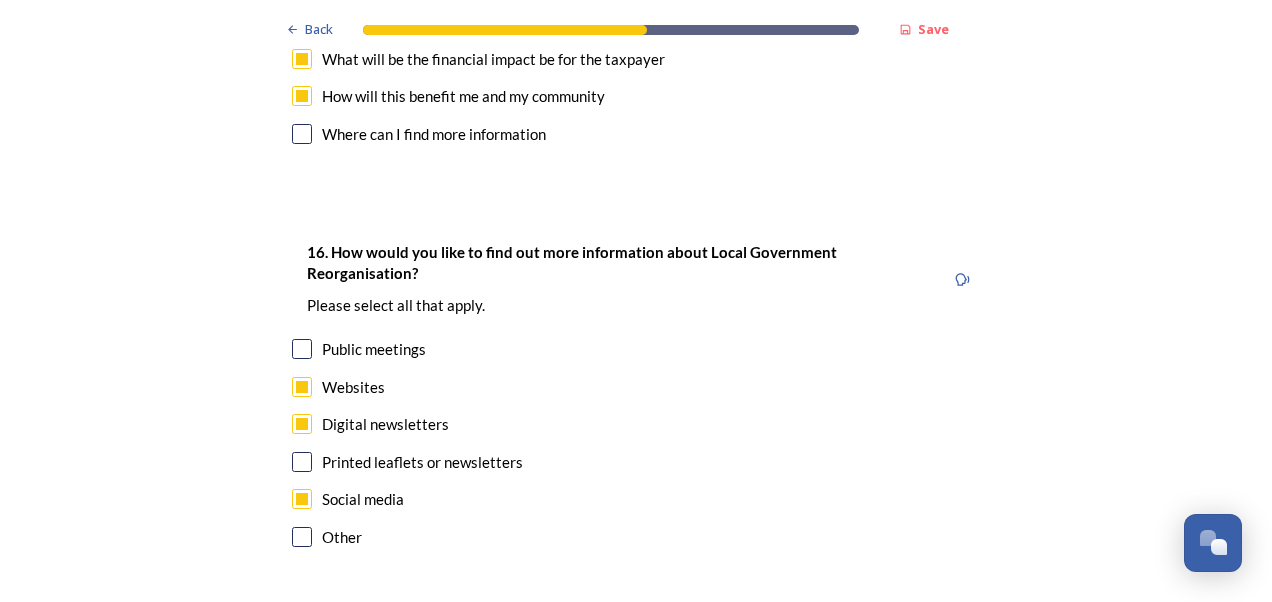 click on "Continue" at bounding box center (622, 647) 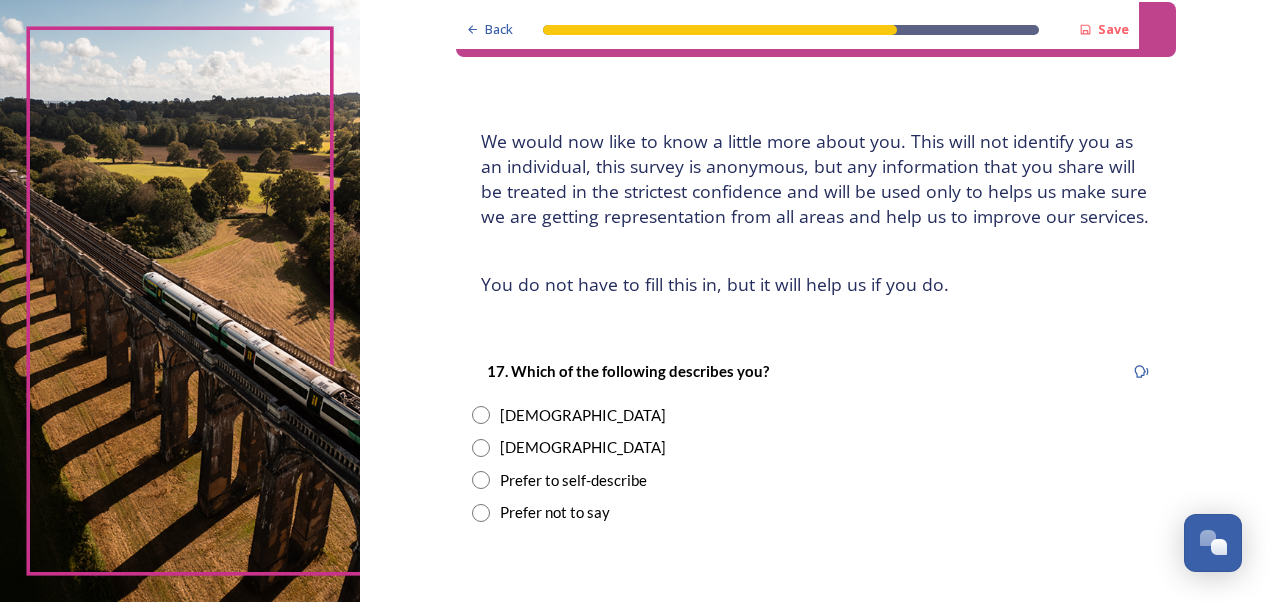scroll, scrollTop: 100, scrollLeft: 0, axis: vertical 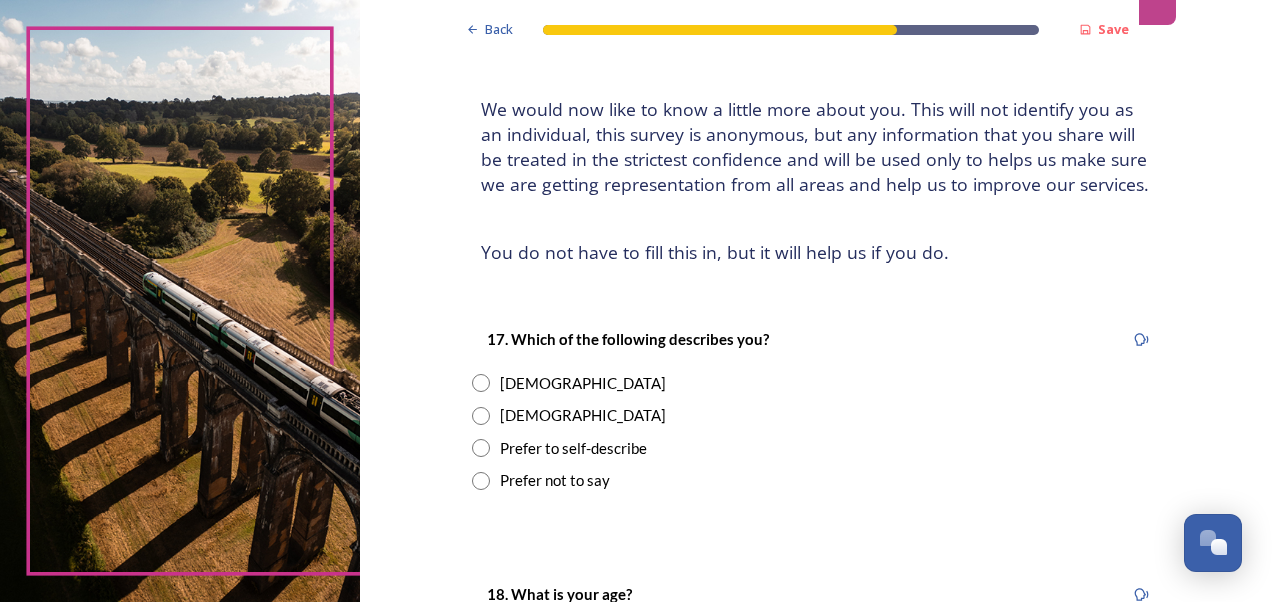 click at bounding box center (481, 383) 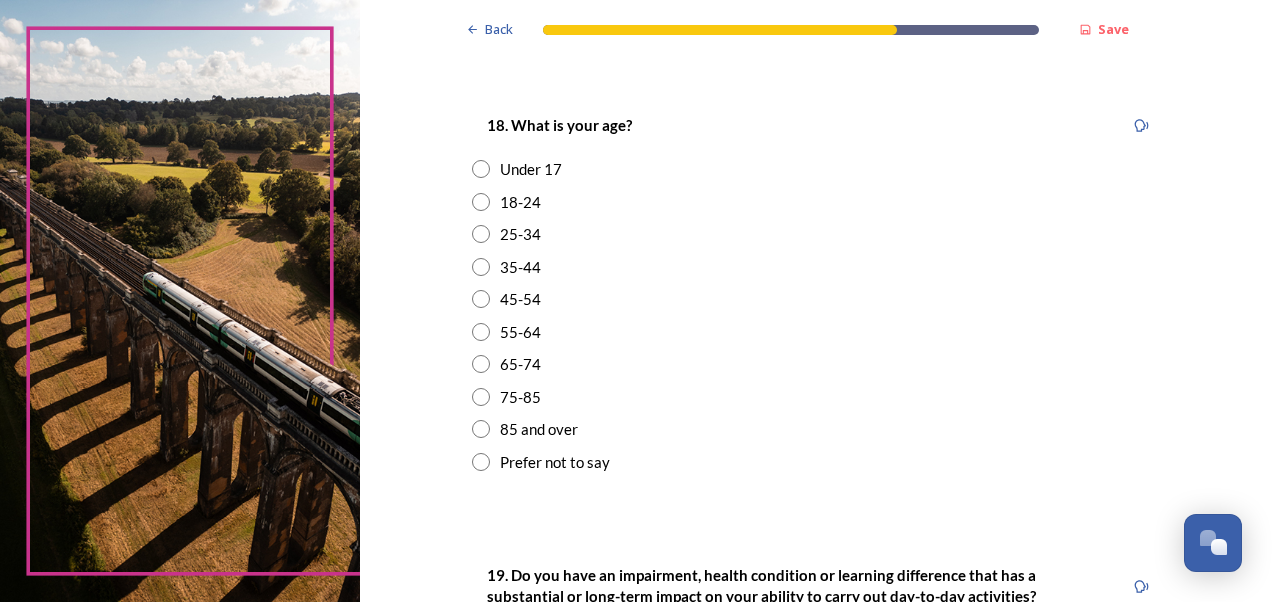 scroll, scrollTop: 600, scrollLeft: 0, axis: vertical 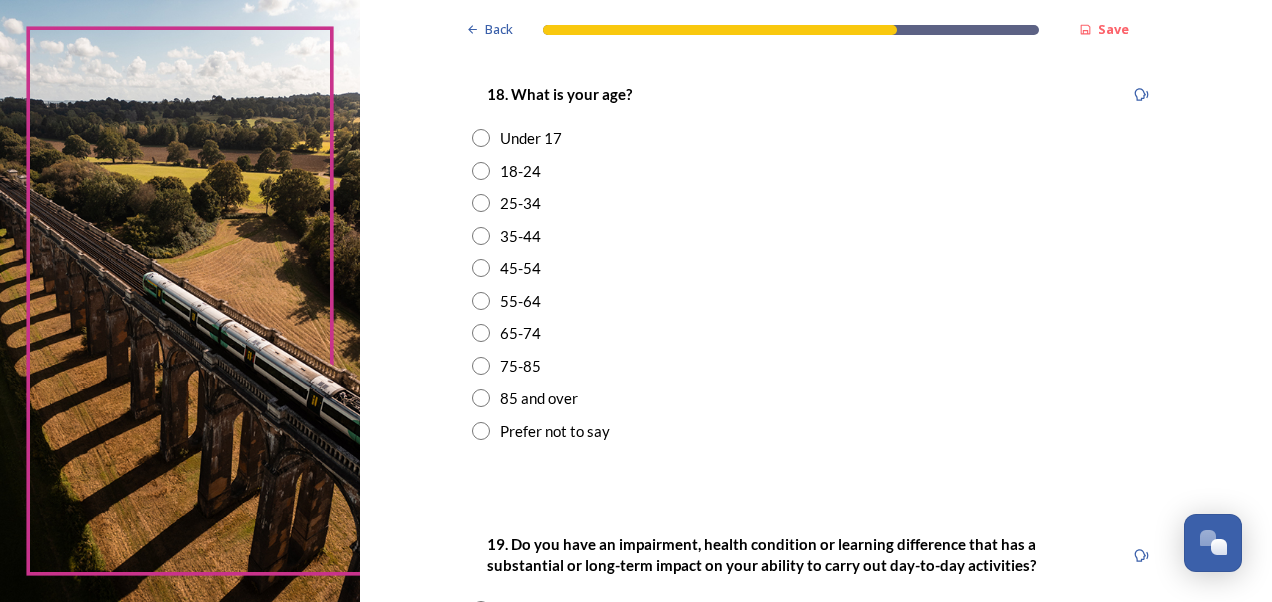 click at bounding box center [481, 301] 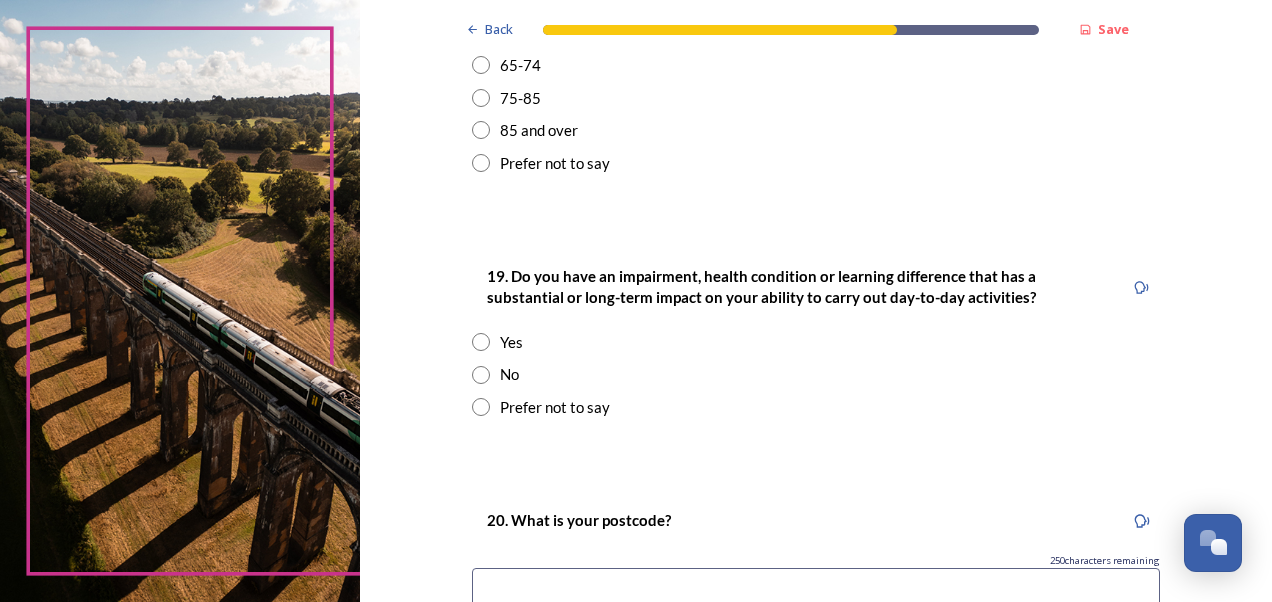 scroll, scrollTop: 900, scrollLeft: 0, axis: vertical 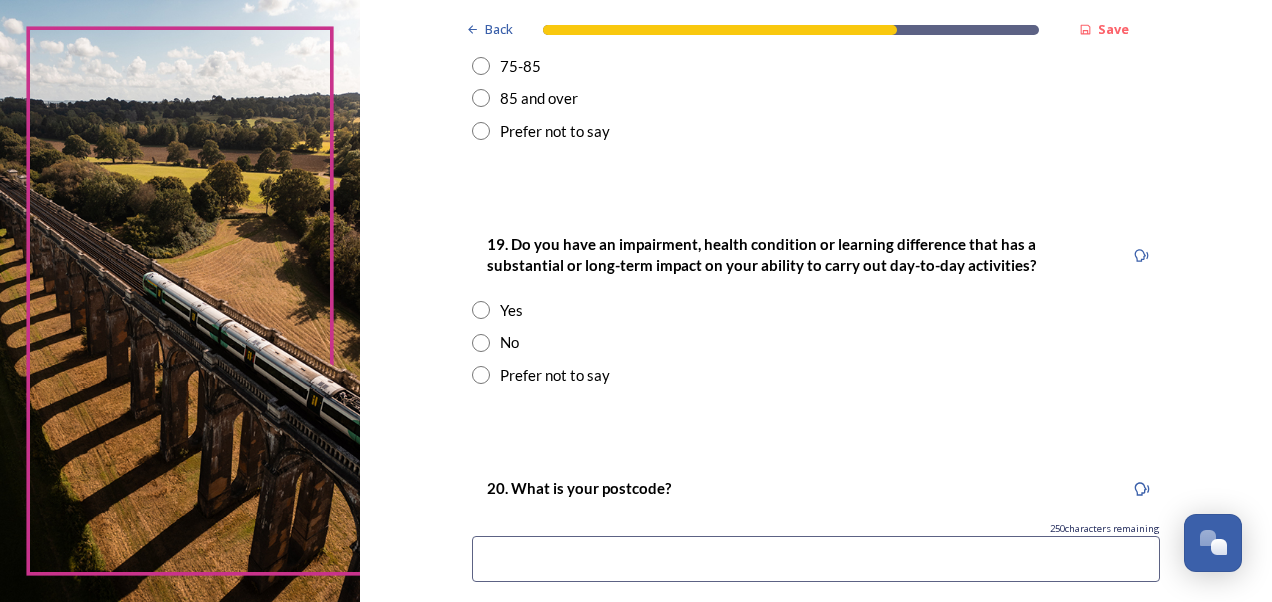 click at bounding box center [481, 343] 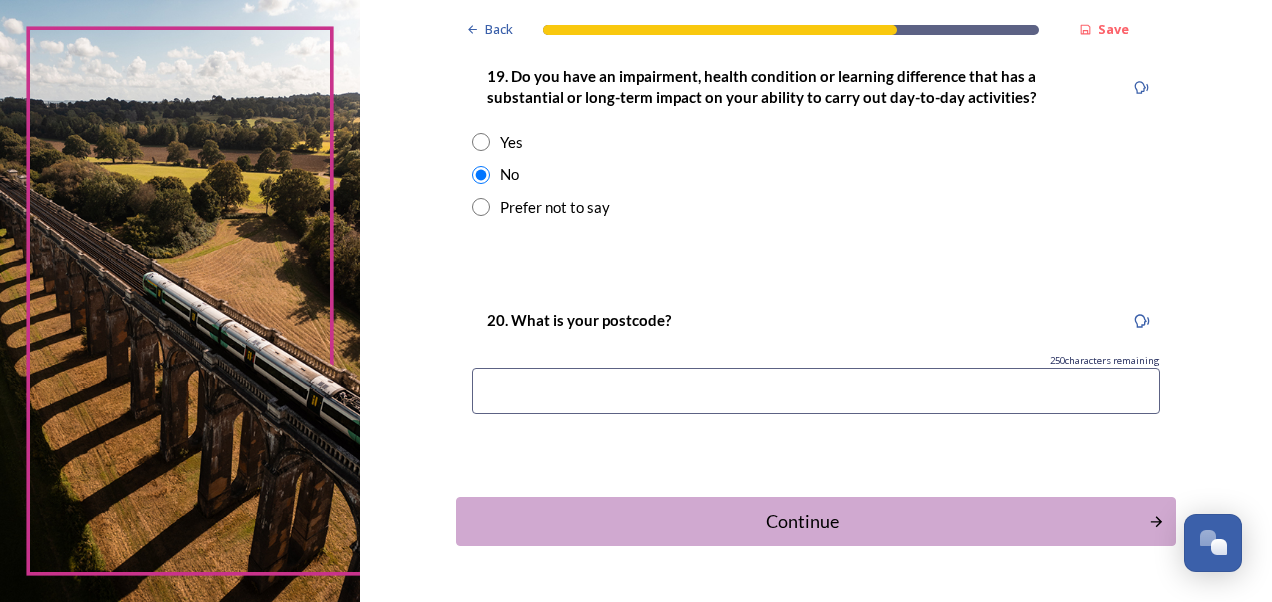 scroll, scrollTop: 1100, scrollLeft: 0, axis: vertical 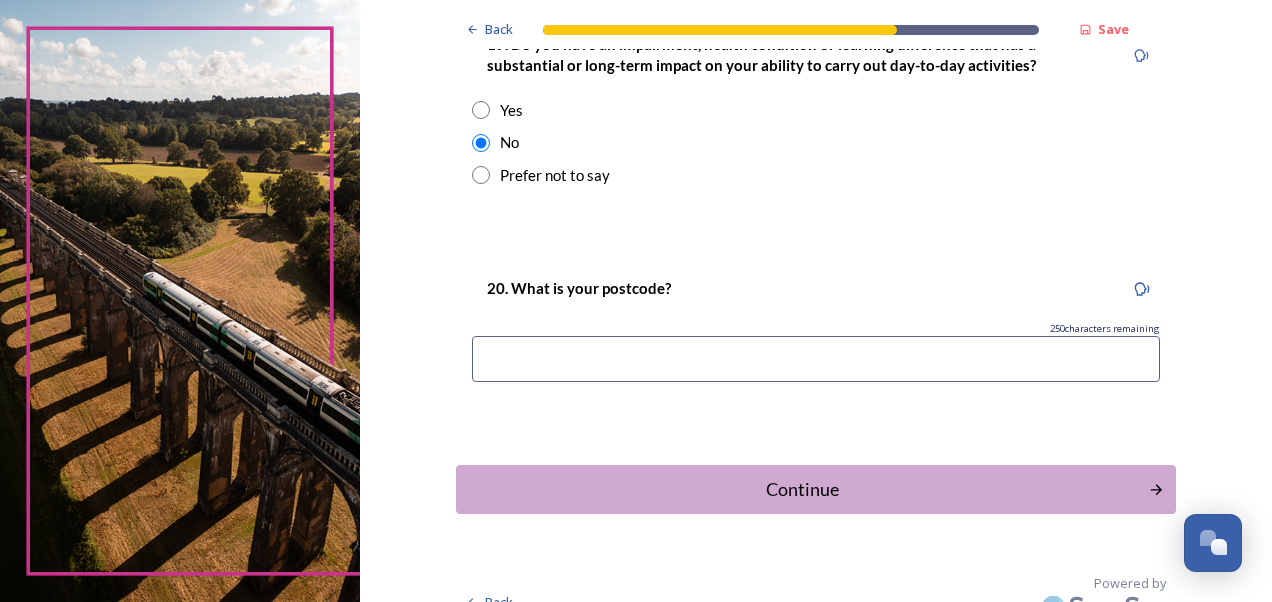 click at bounding box center (816, 359) 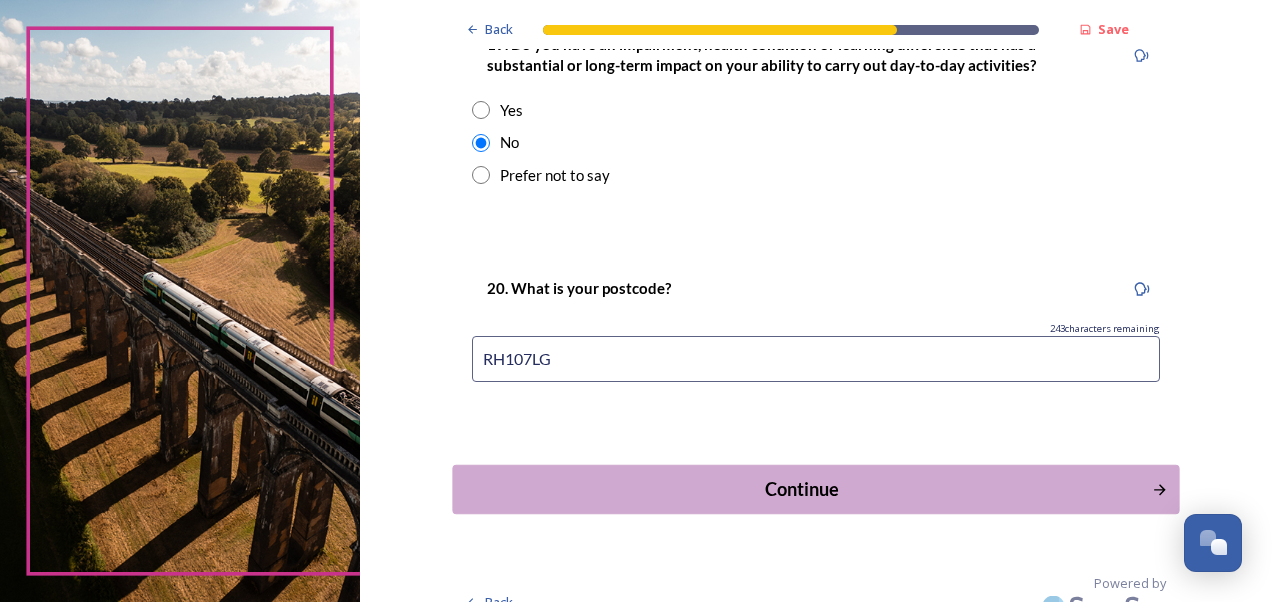 type on "RH107LG" 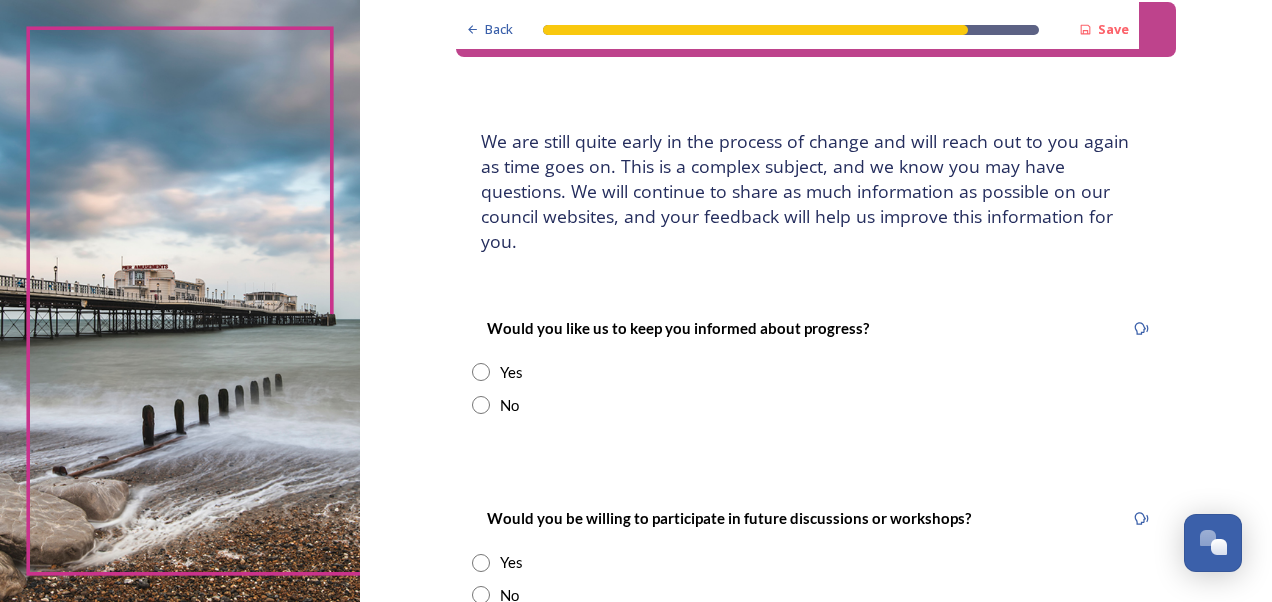 scroll, scrollTop: 100, scrollLeft: 0, axis: vertical 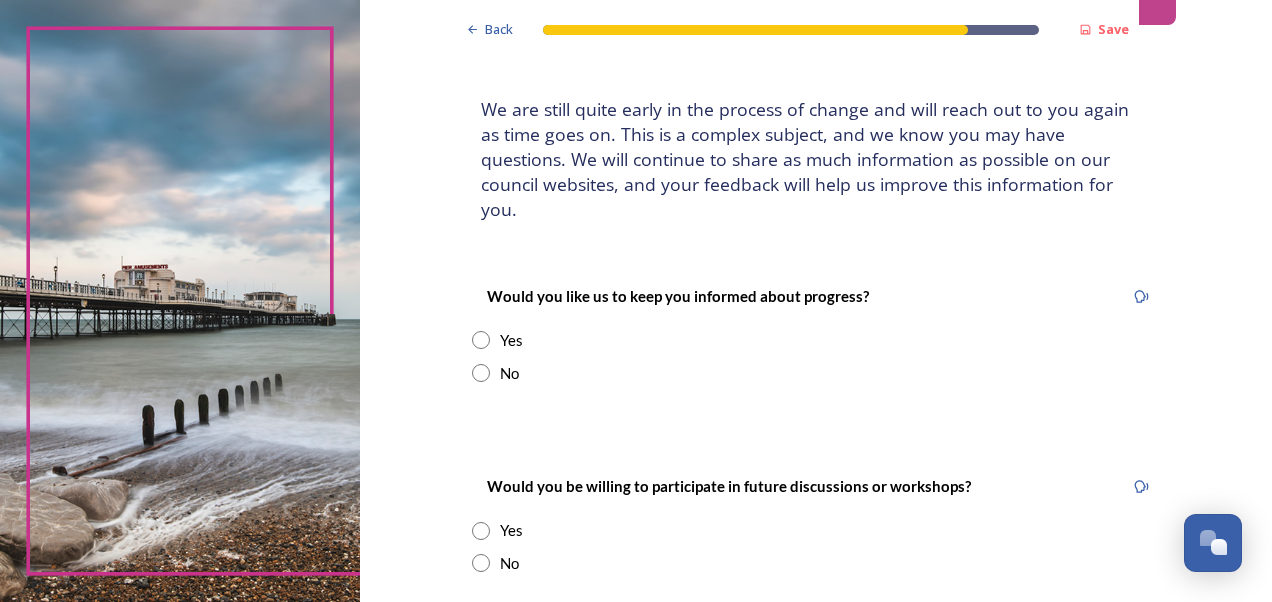 click at bounding box center (481, 340) 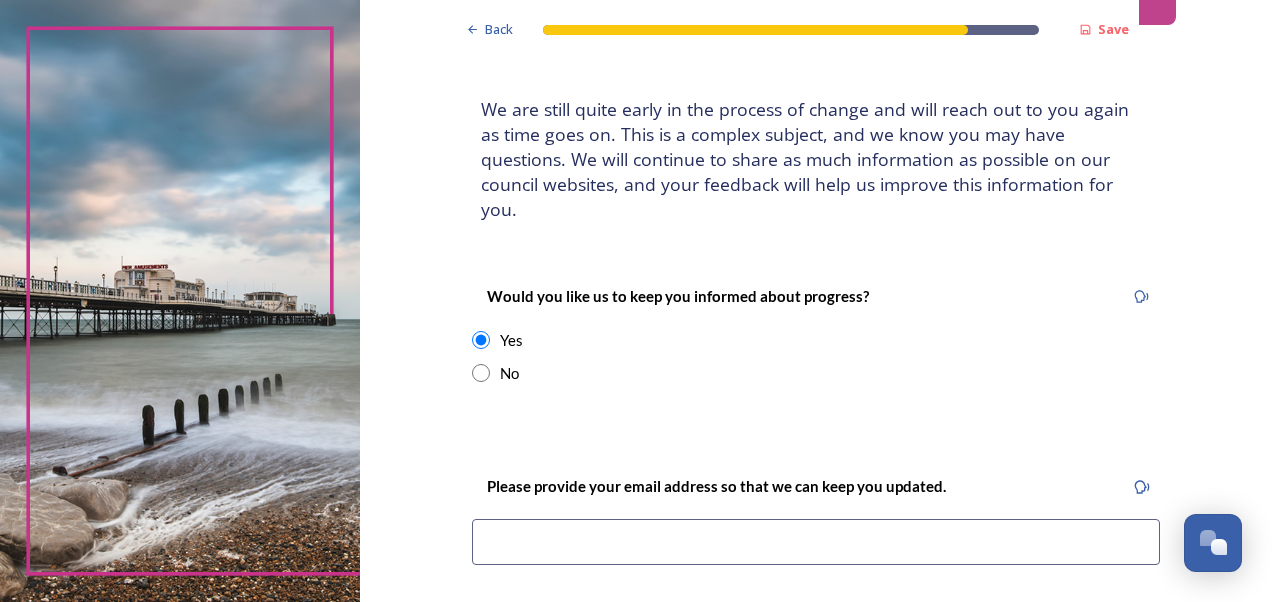click at bounding box center [816, 542] 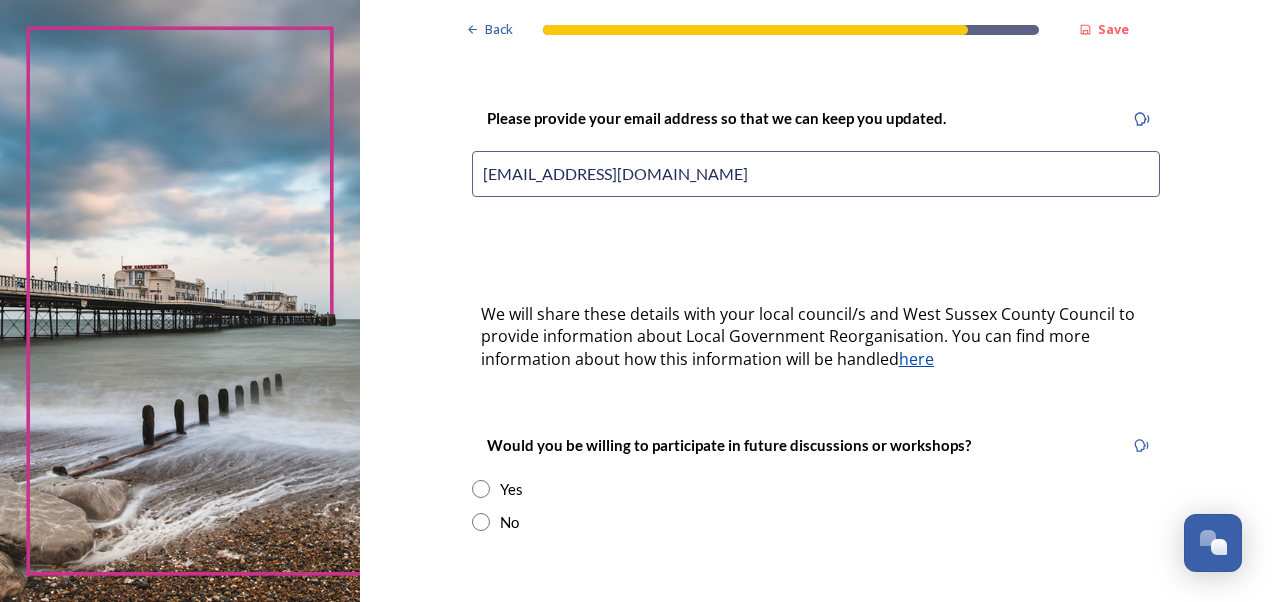 scroll, scrollTop: 500, scrollLeft: 0, axis: vertical 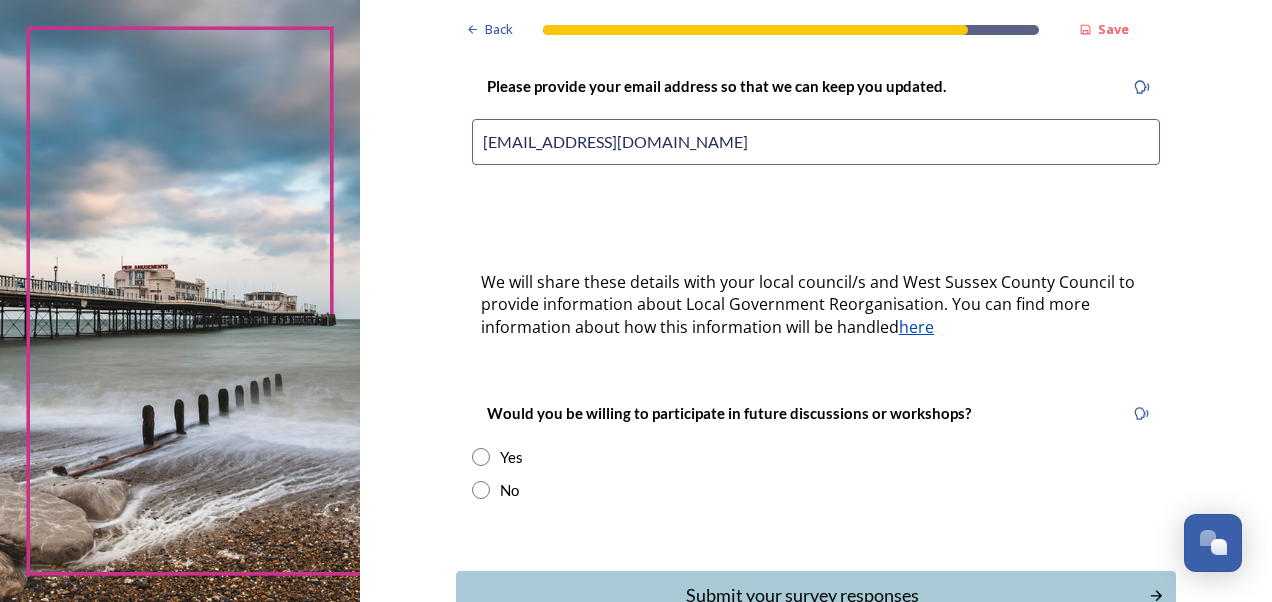 type on "[EMAIL_ADDRESS][DOMAIN_NAME]" 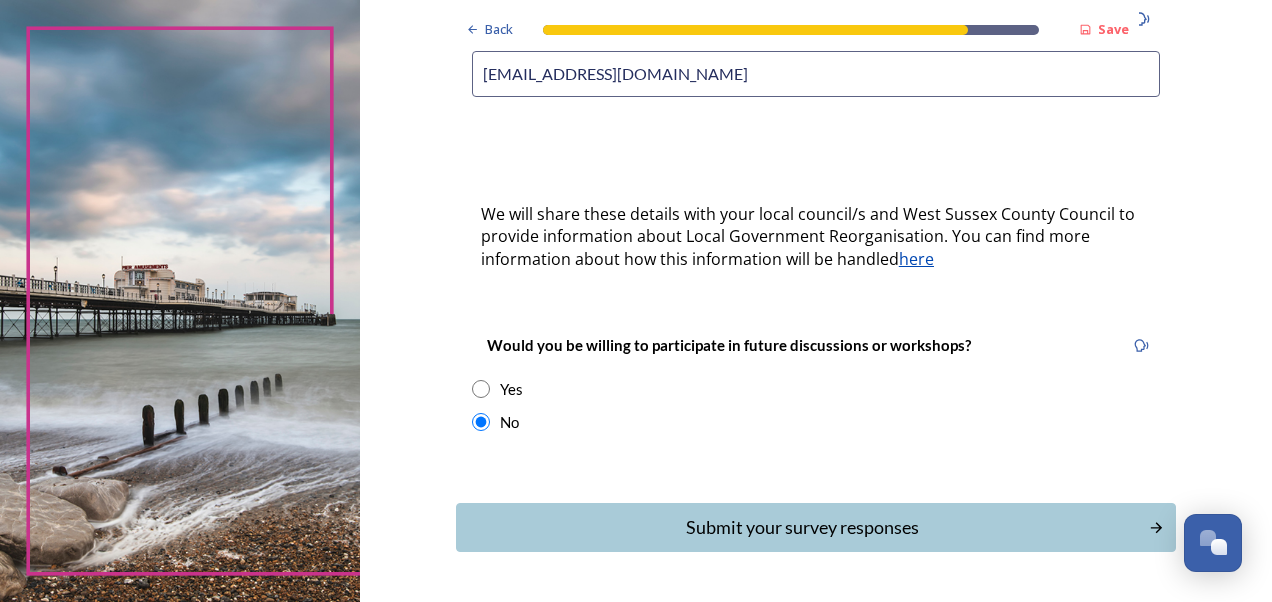 scroll, scrollTop: 600, scrollLeft: 0, axis: vertical 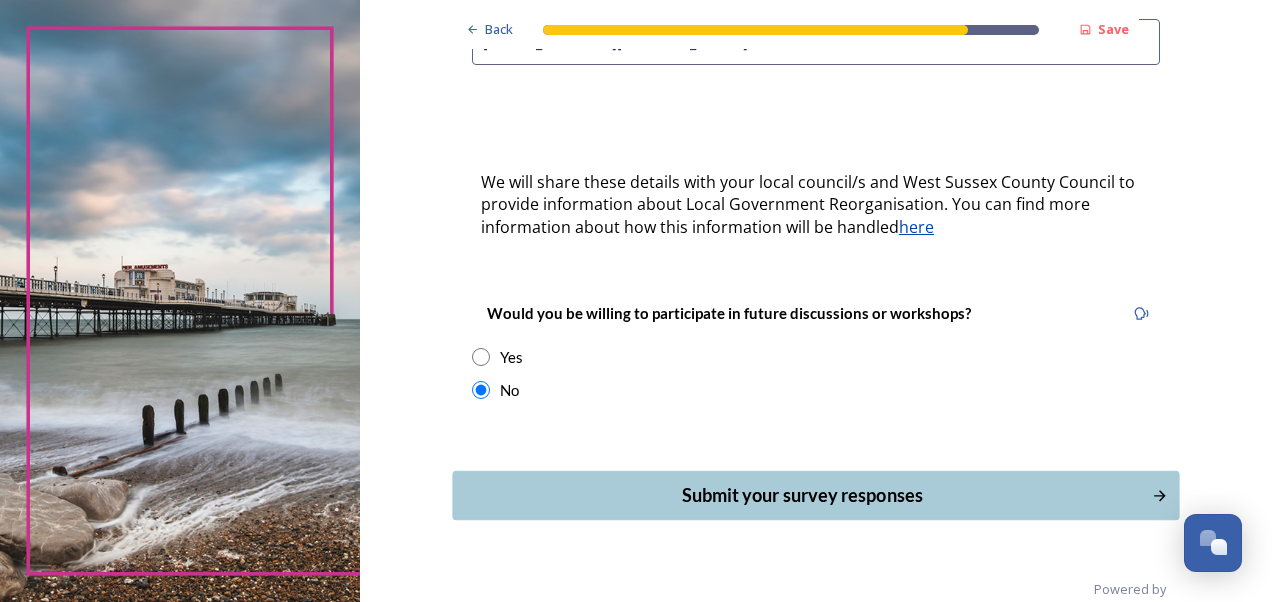 click on "Submit your survey responses" at bounding box center [801, 495] 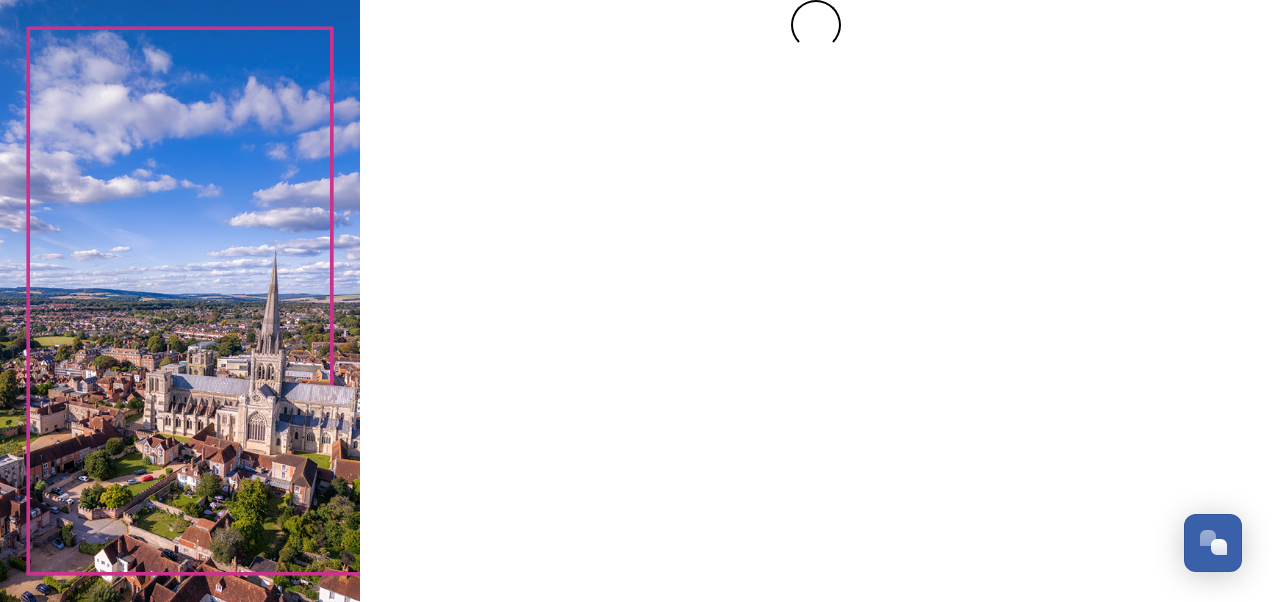 scroll, scrollTop: 0, scrollLeft: 0, axis: both 